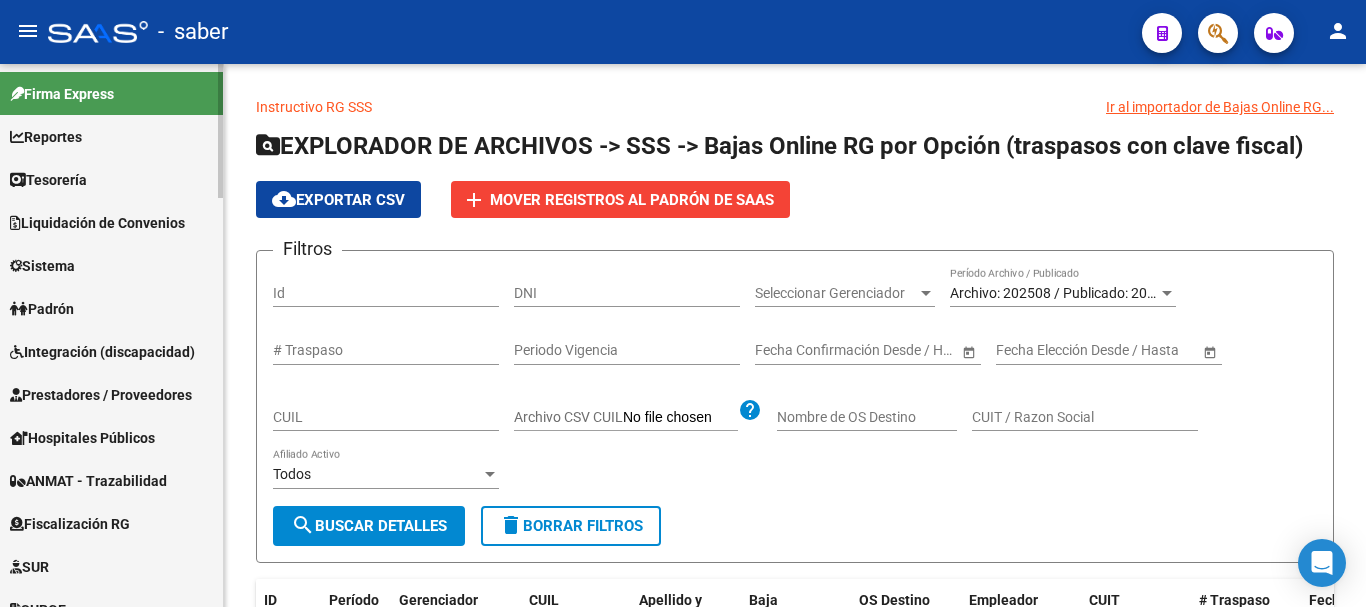 scroll, scrollTop: 0, scrollLeft: 0, axis: both 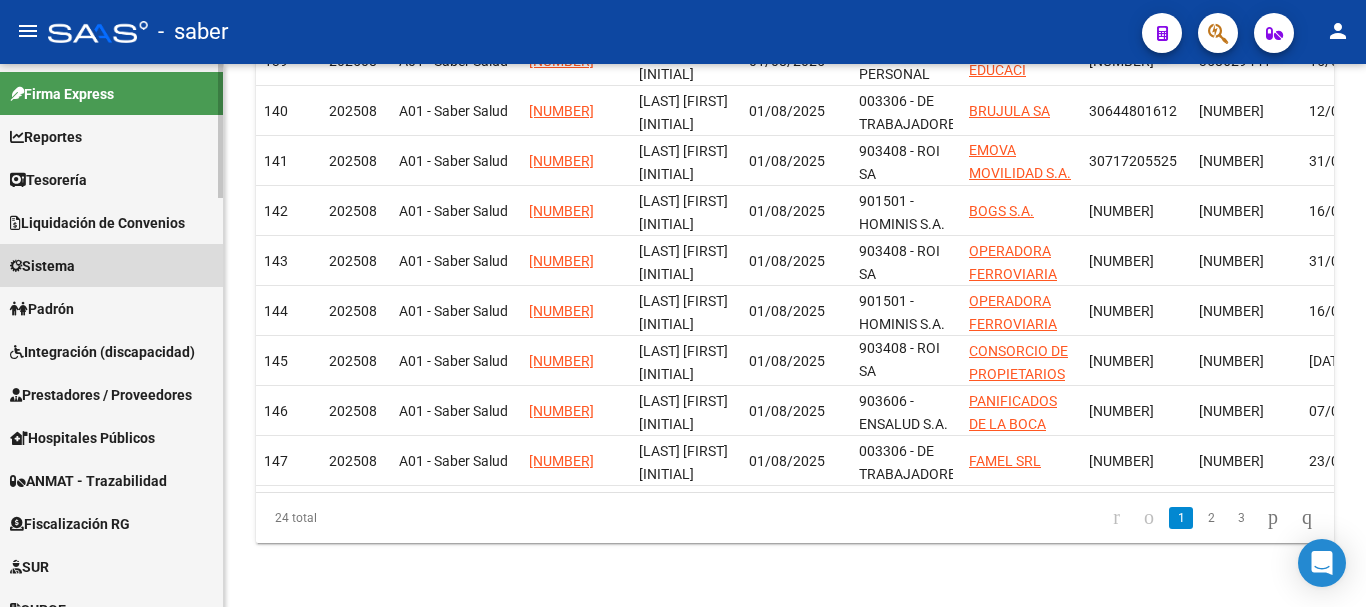 click on "Sistema" at bounding box center [111, 265] 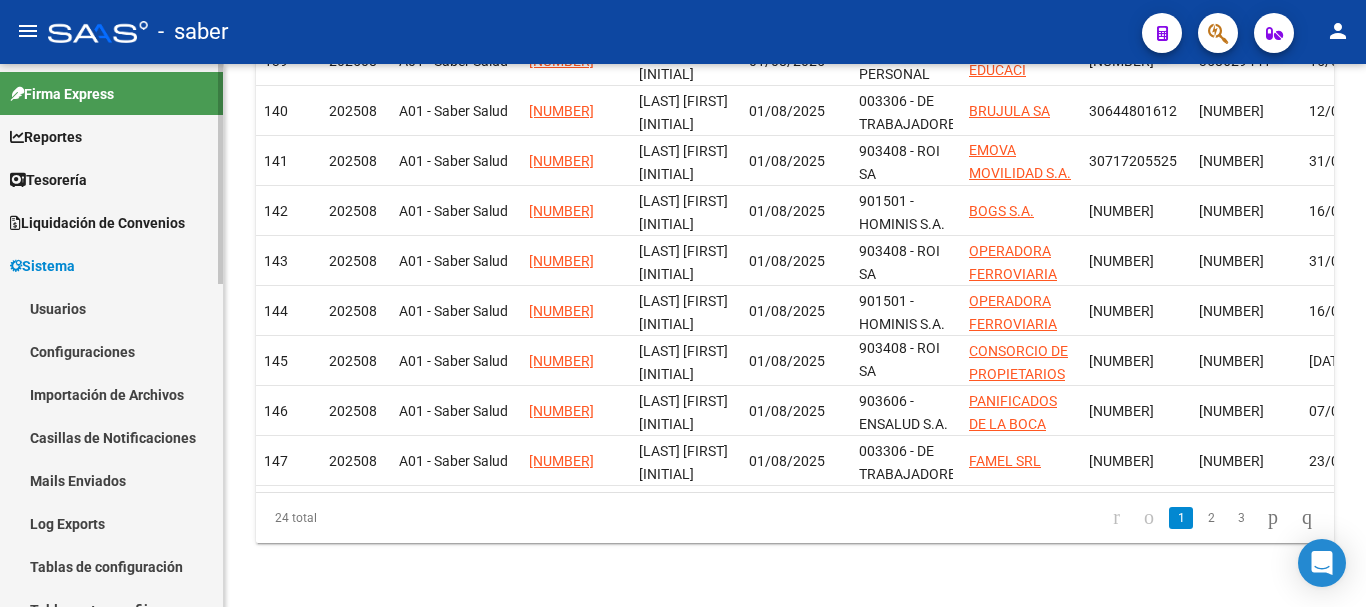 click on "Usuarios" at bounding box center (111, 308) 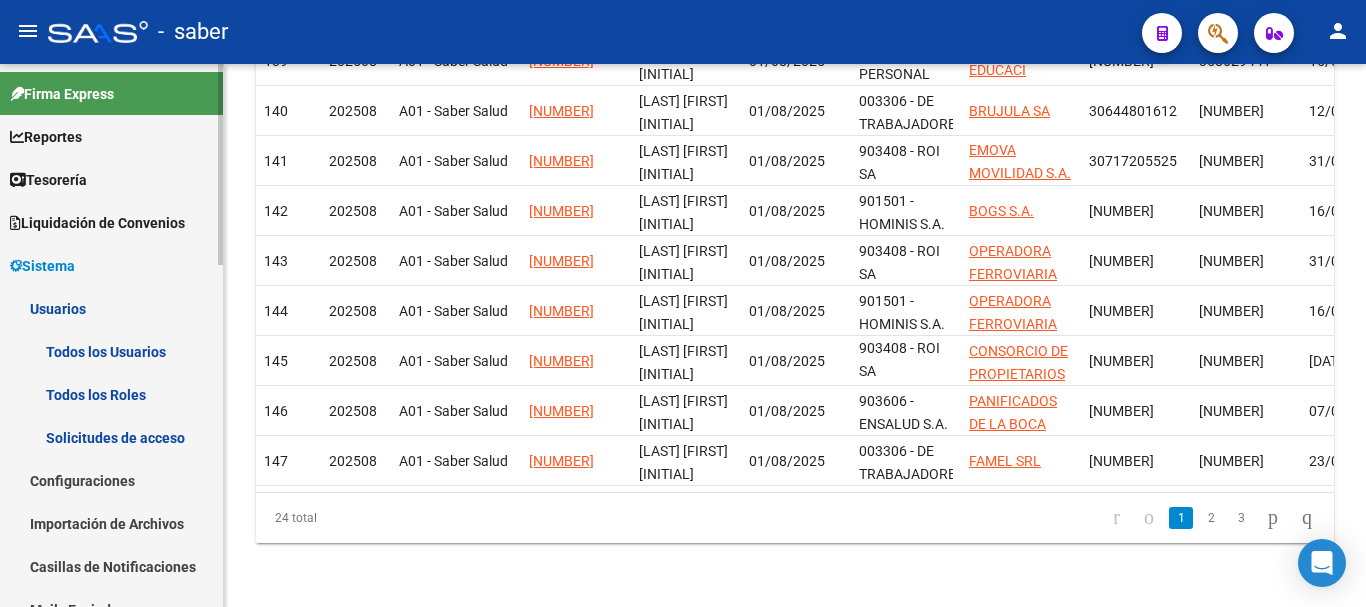 click on "Todos los Usuarios" at bounding box center (111, 351) 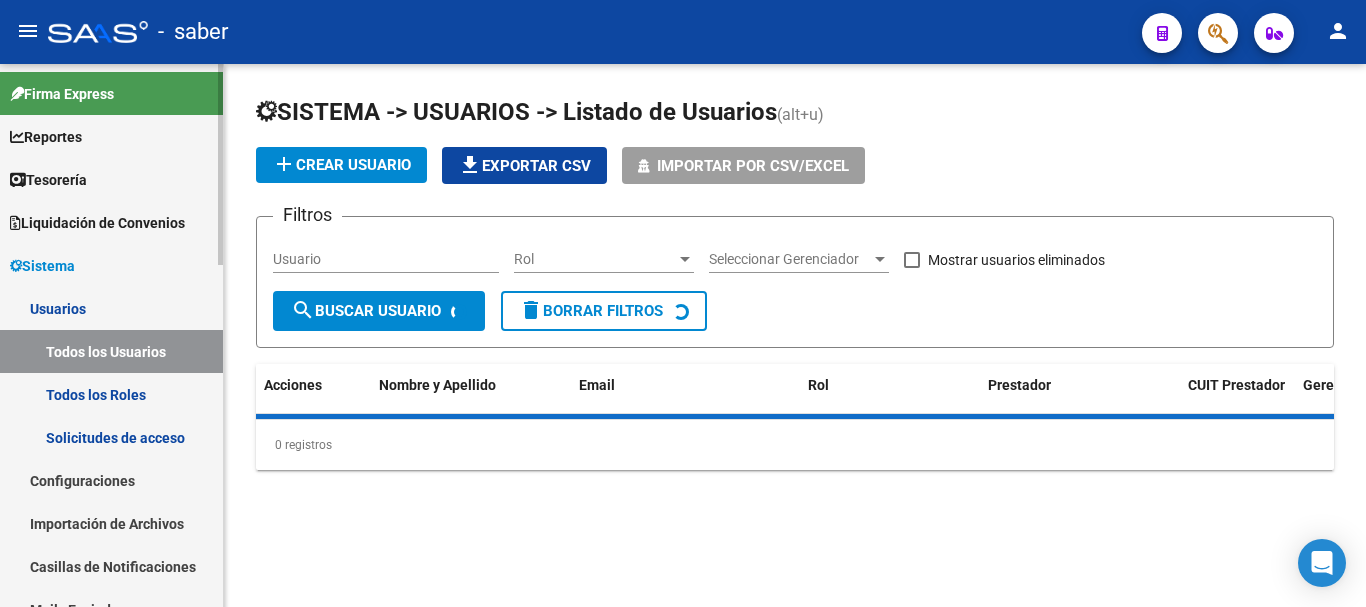 scroll, scrollTop: 0, scrollLeft: 0, axis: both 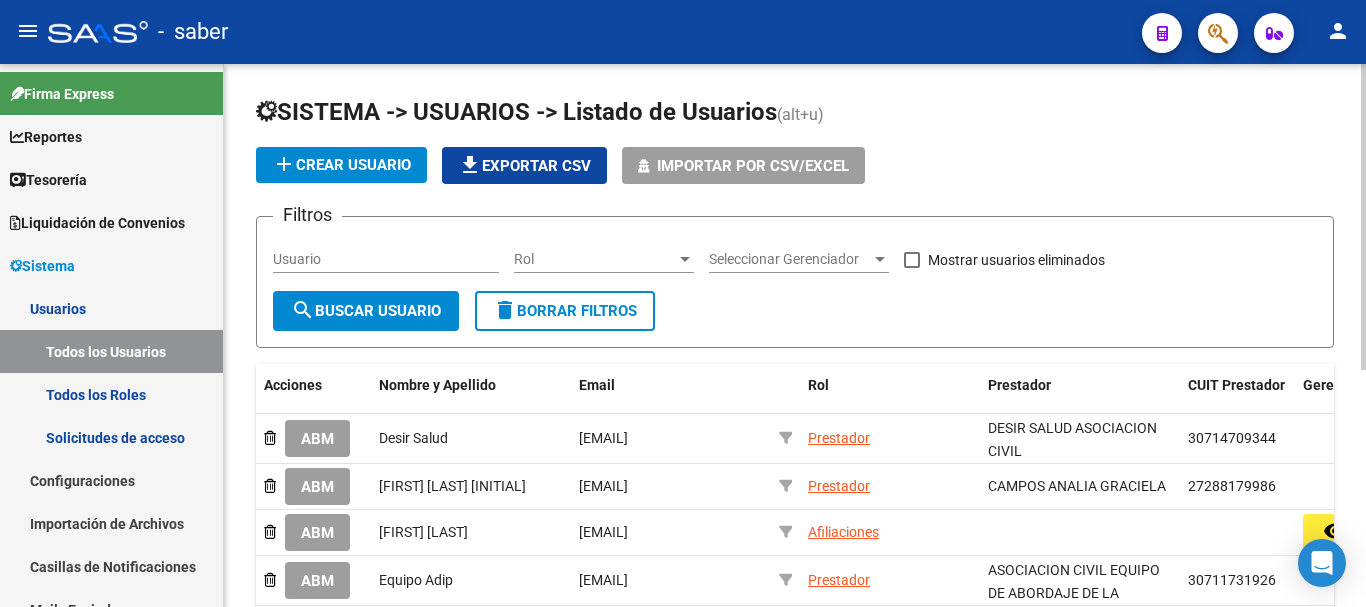 click on "Usuario" at bounding box center [386, 259] 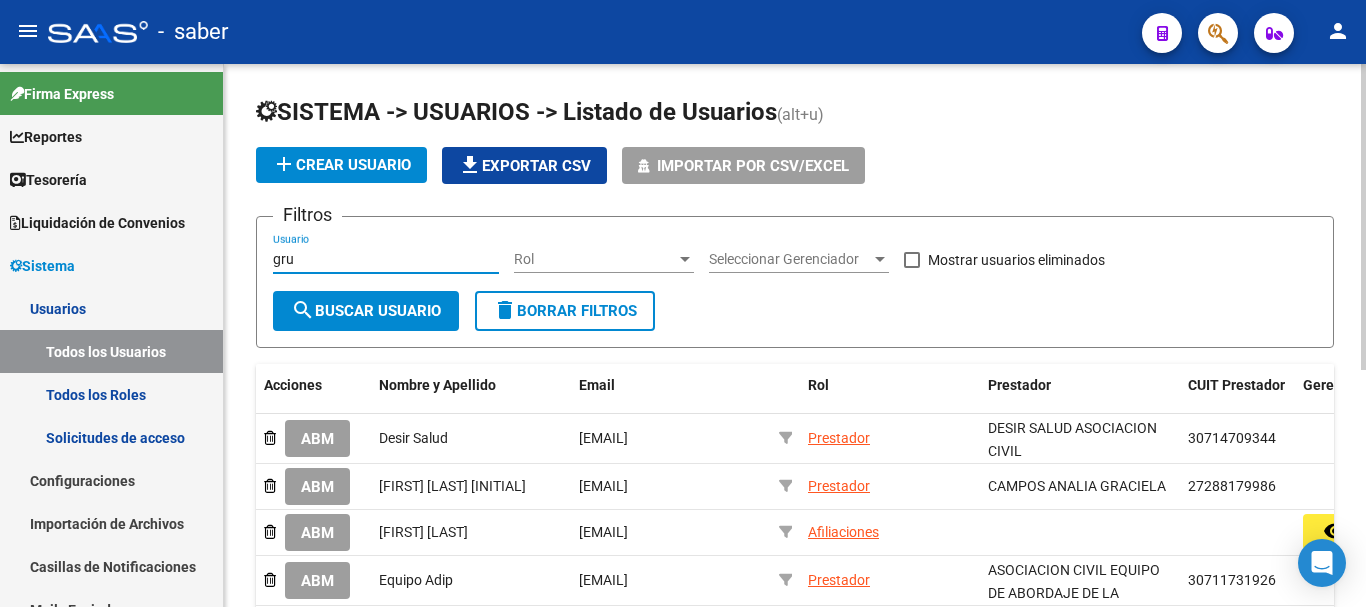 type on "gru" 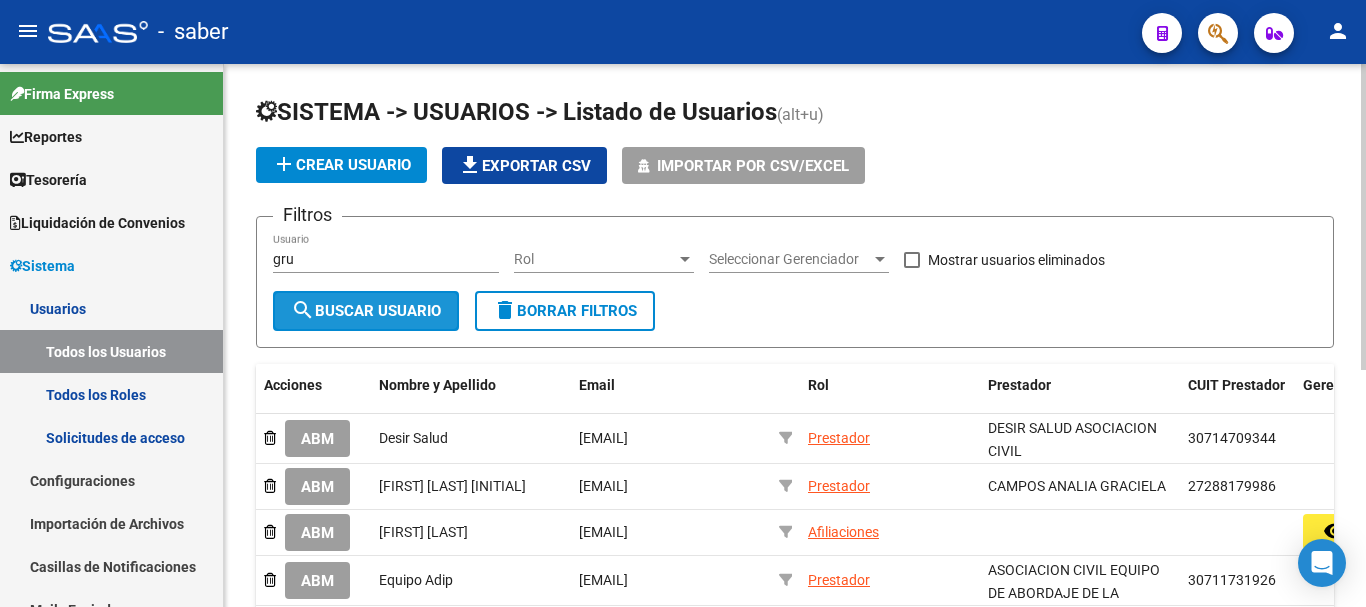 click on "search  Buscar Usuario" 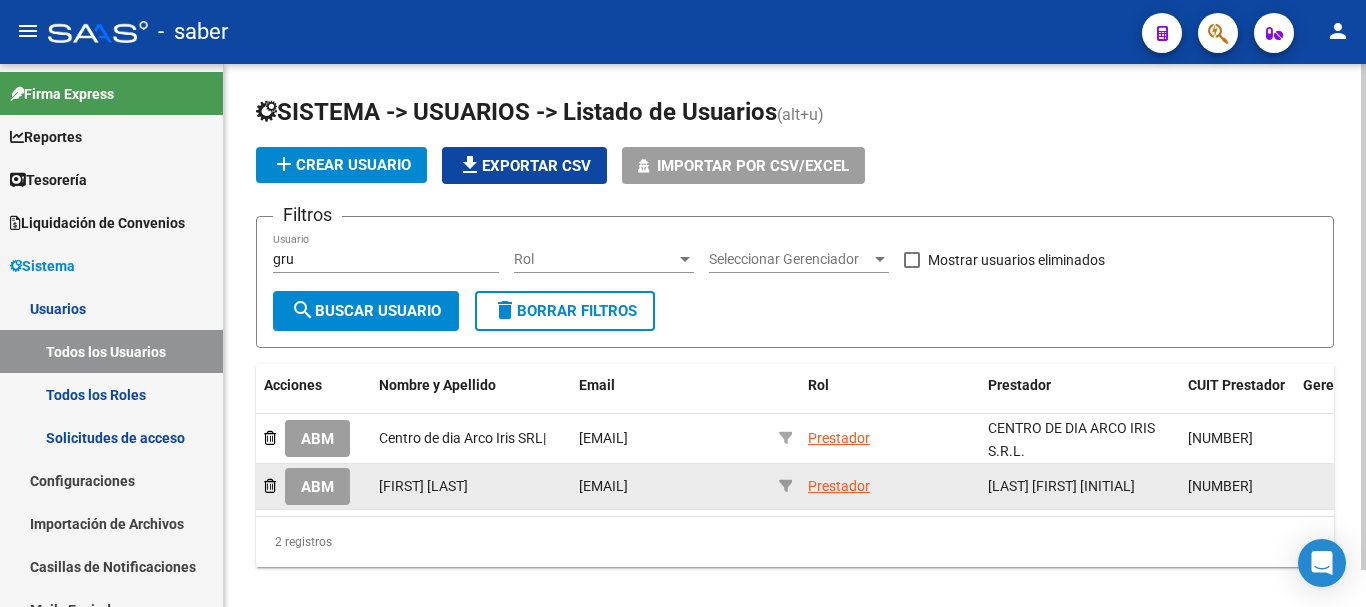 click on "ABM" 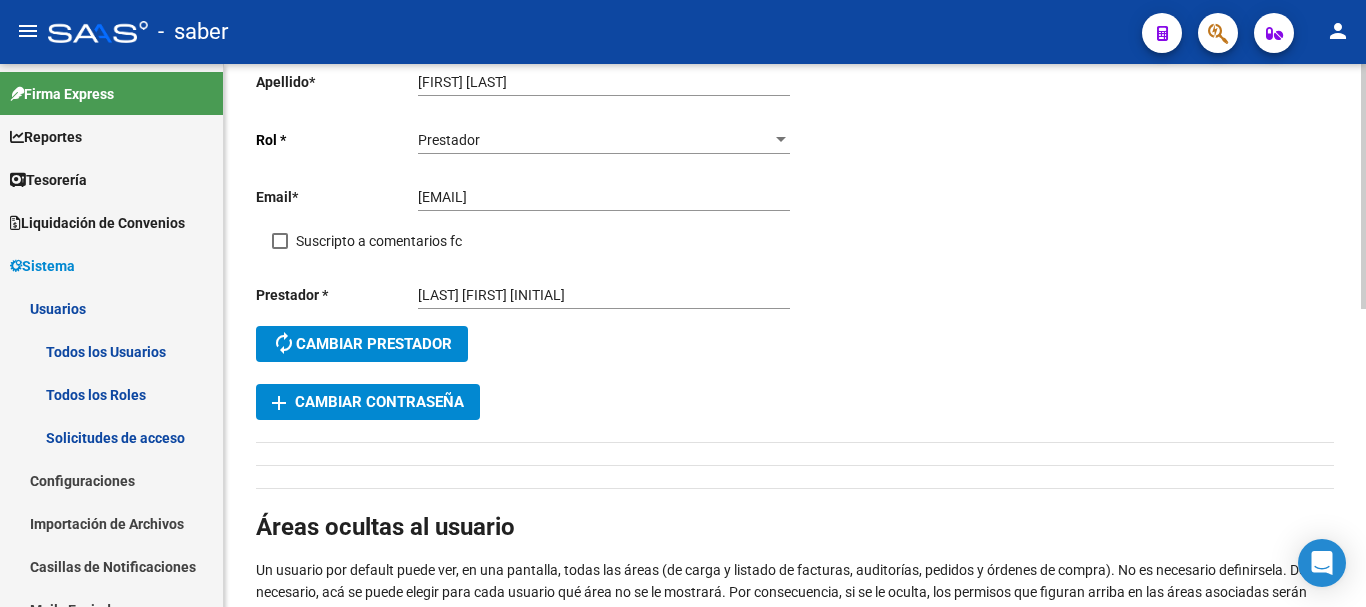scroll, scrollTop: 200, scrollLeft: 0, axis: vertical 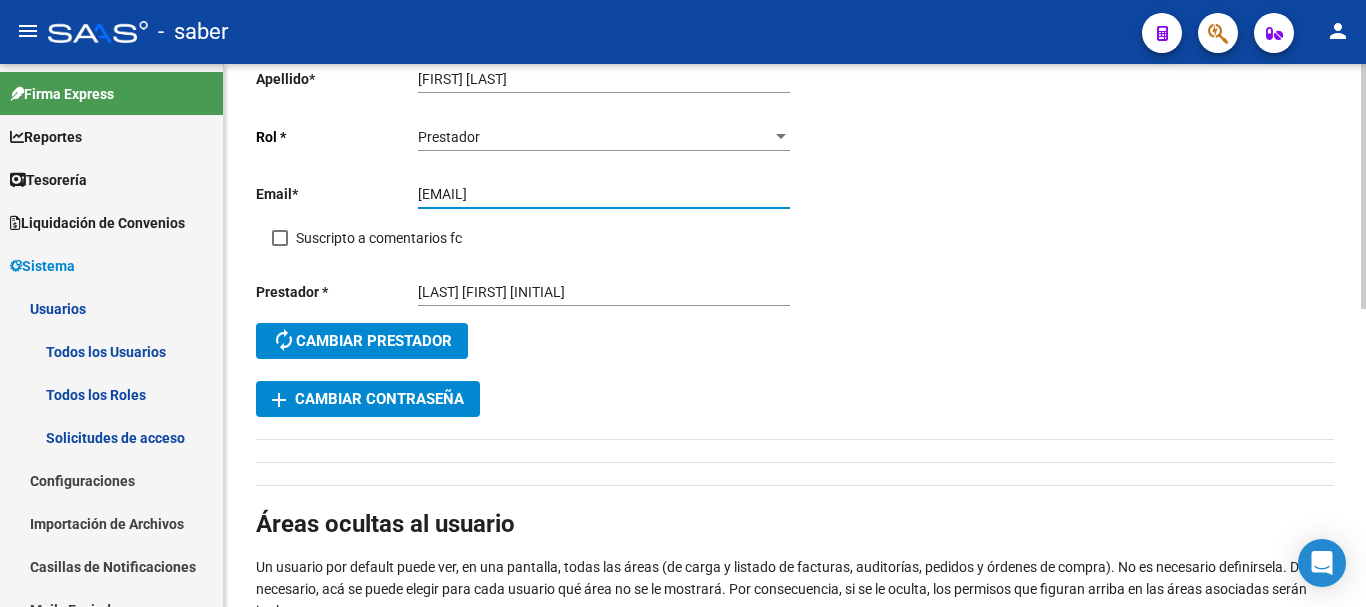 drag, startPoint x: 456, startPoint y: 190, endPoint x: 422, endPoint y: 188, distance: 34.058773 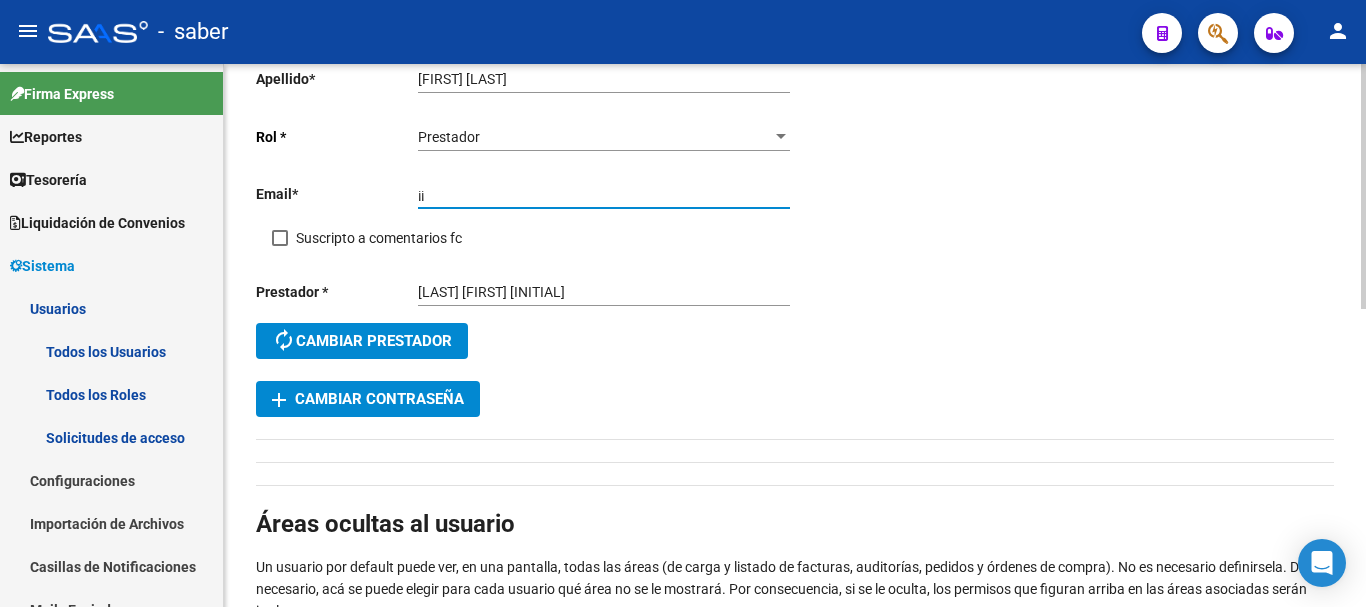 type on "¡" 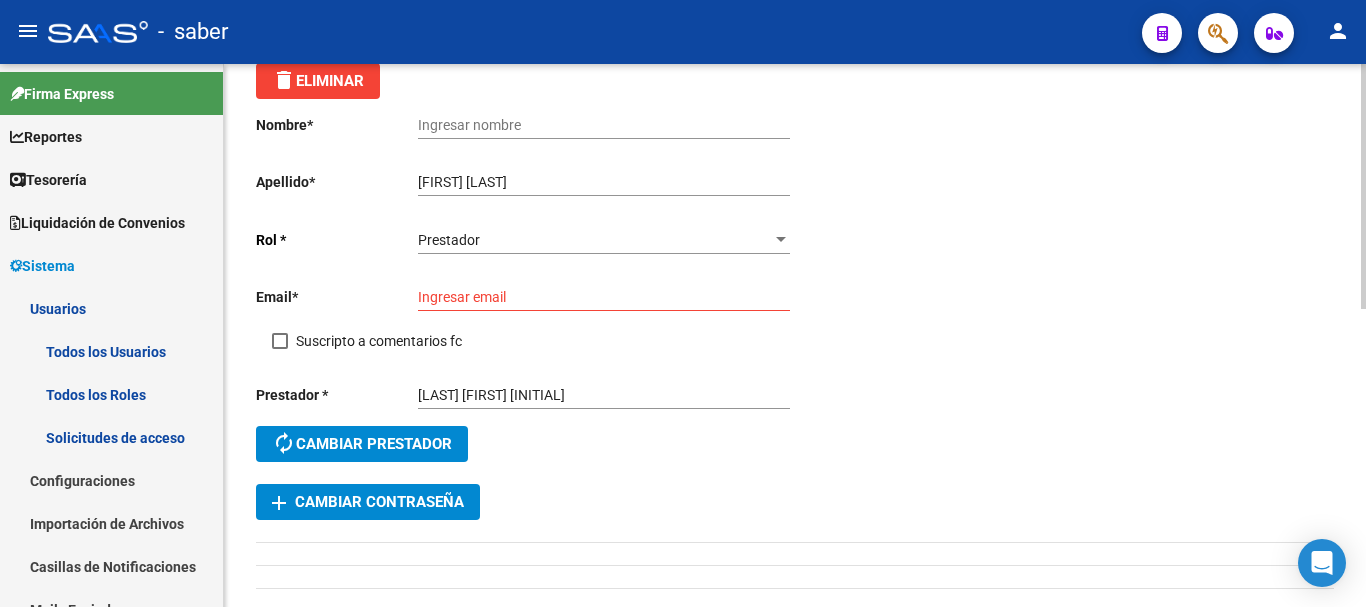 scroll, scrollTop: 60, scrollLeft: 0, axis: vertical 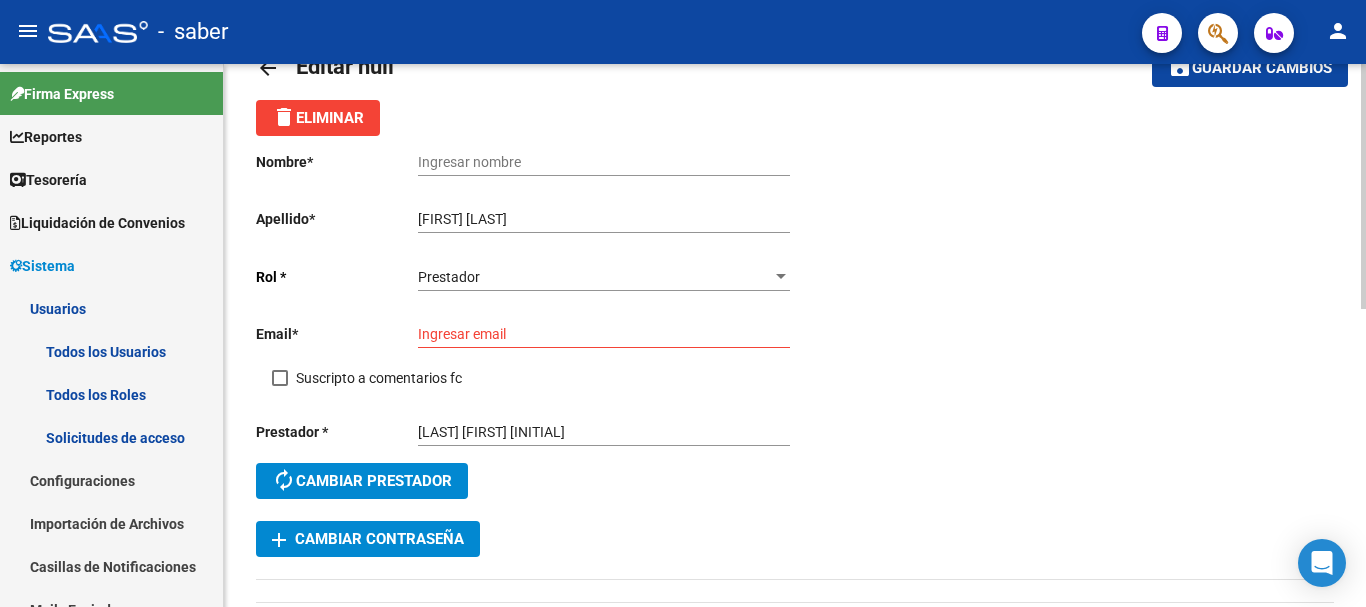 click on "Ingresar email" at bounding box center (604, 334) 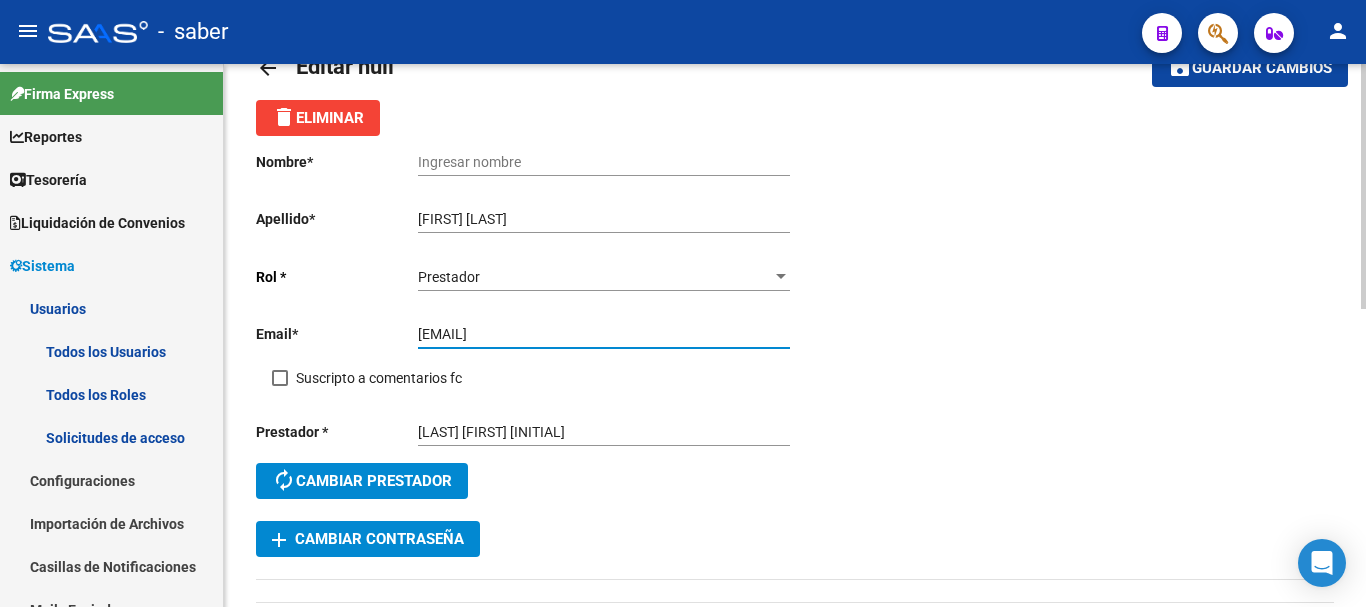 click on "[EMAIL]" at bounding box center (604, 334) 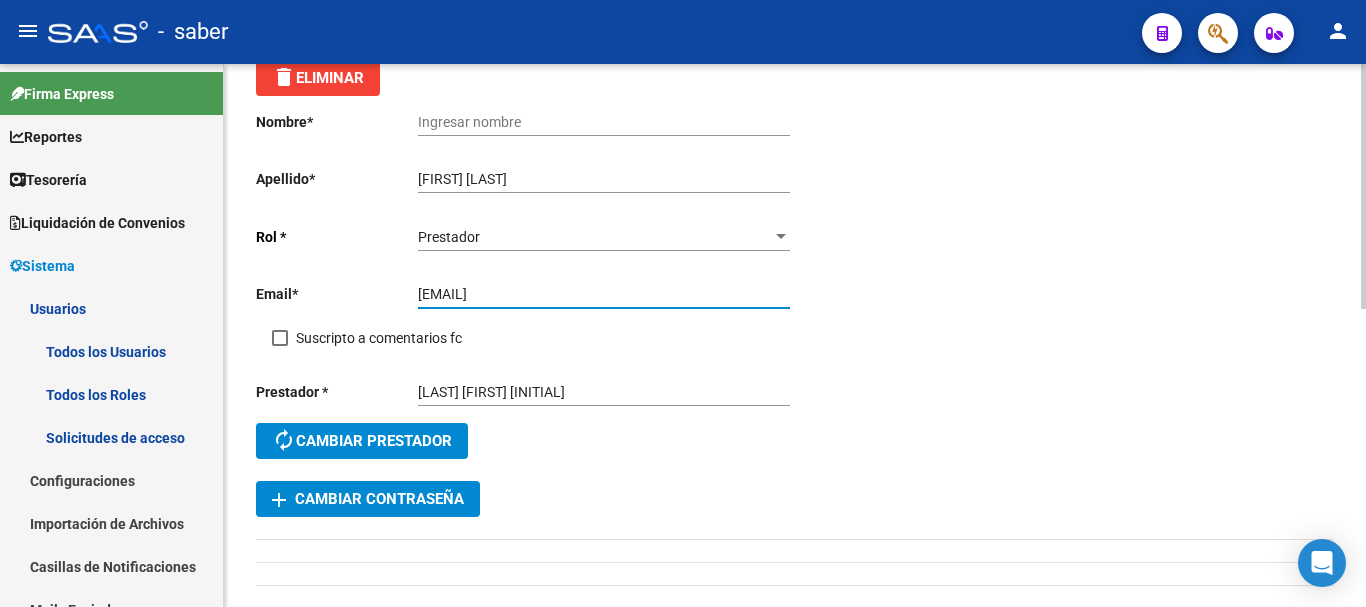 scroll, scrollTop: 60, scrollLeft: 0, axis: vertical 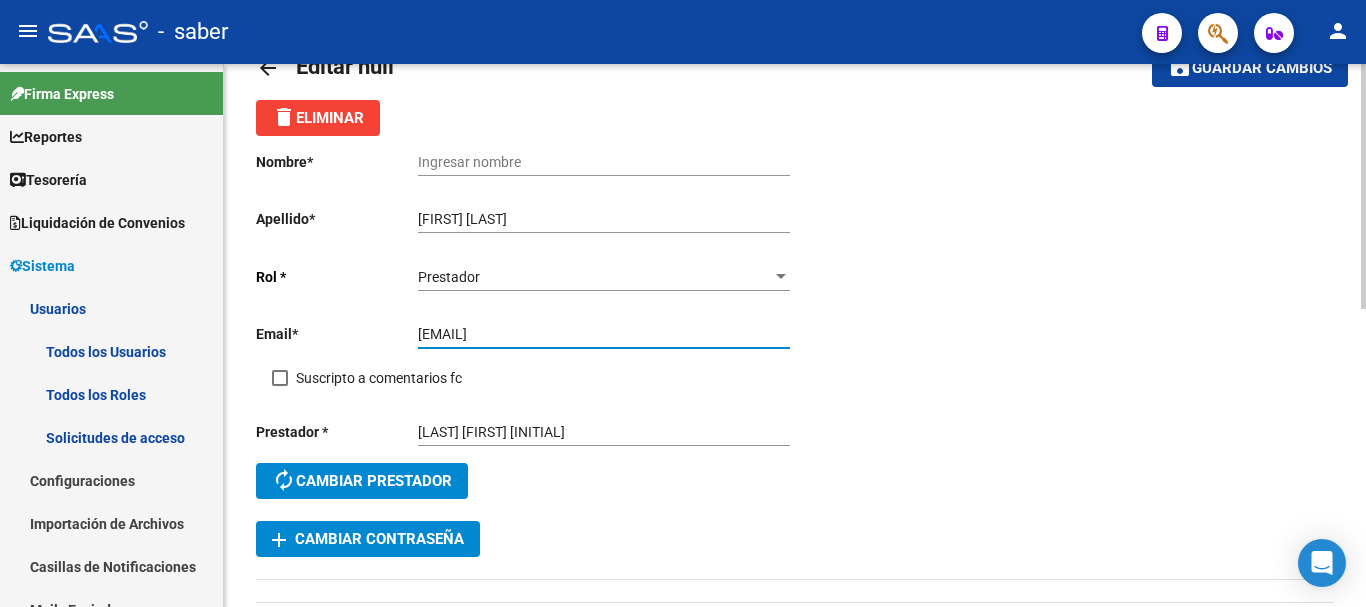 type on "[EMAIL]" 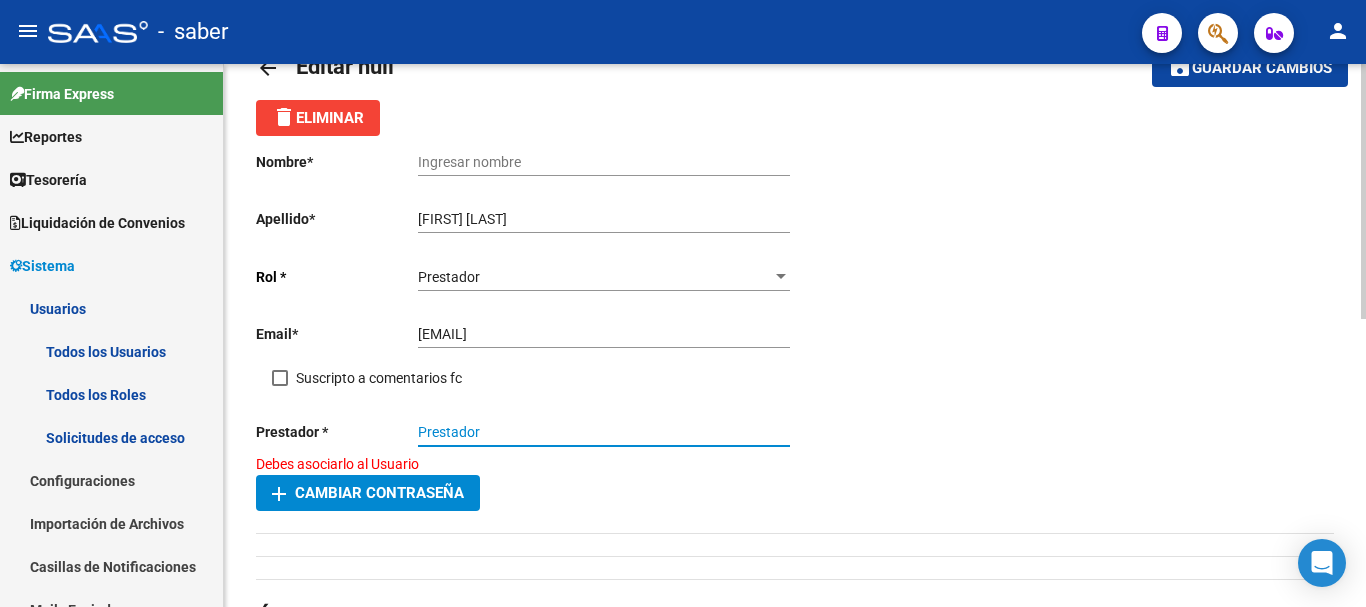 click on "Prestador" at bounding box center [604, 432] 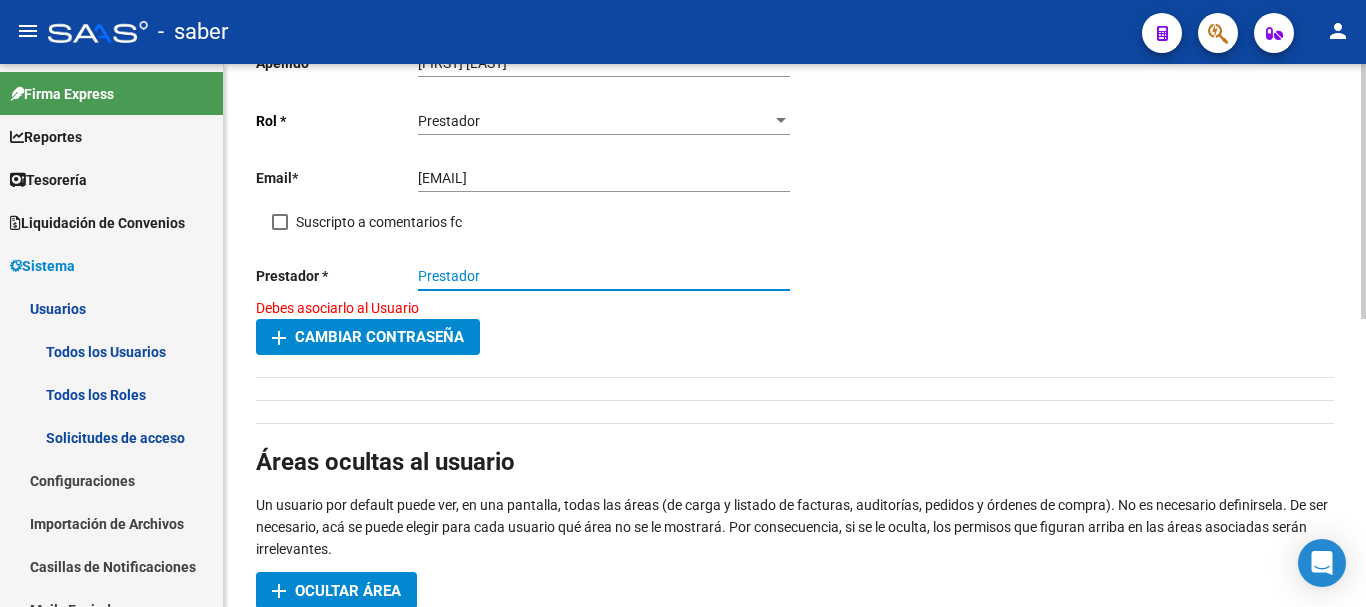 scroll, scrollTop: 0, scrollLeft: 0, axis: both 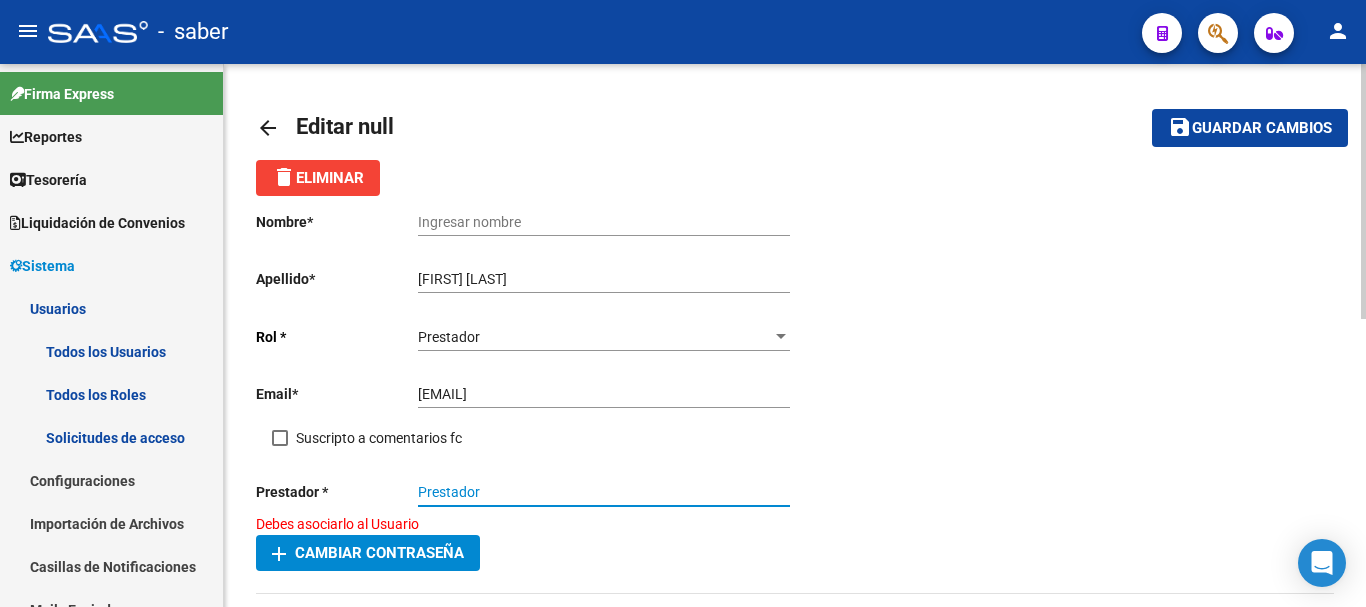 click on "arrow_back" 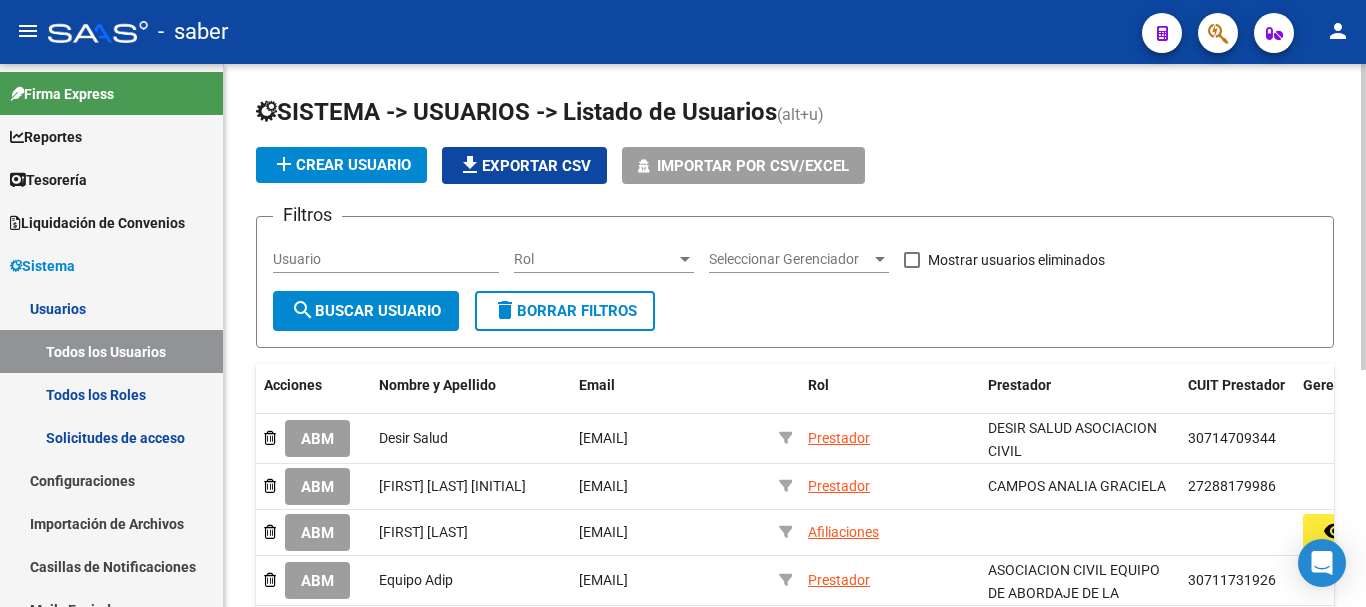 click on "Usuario" at bounding box center [386, 259] 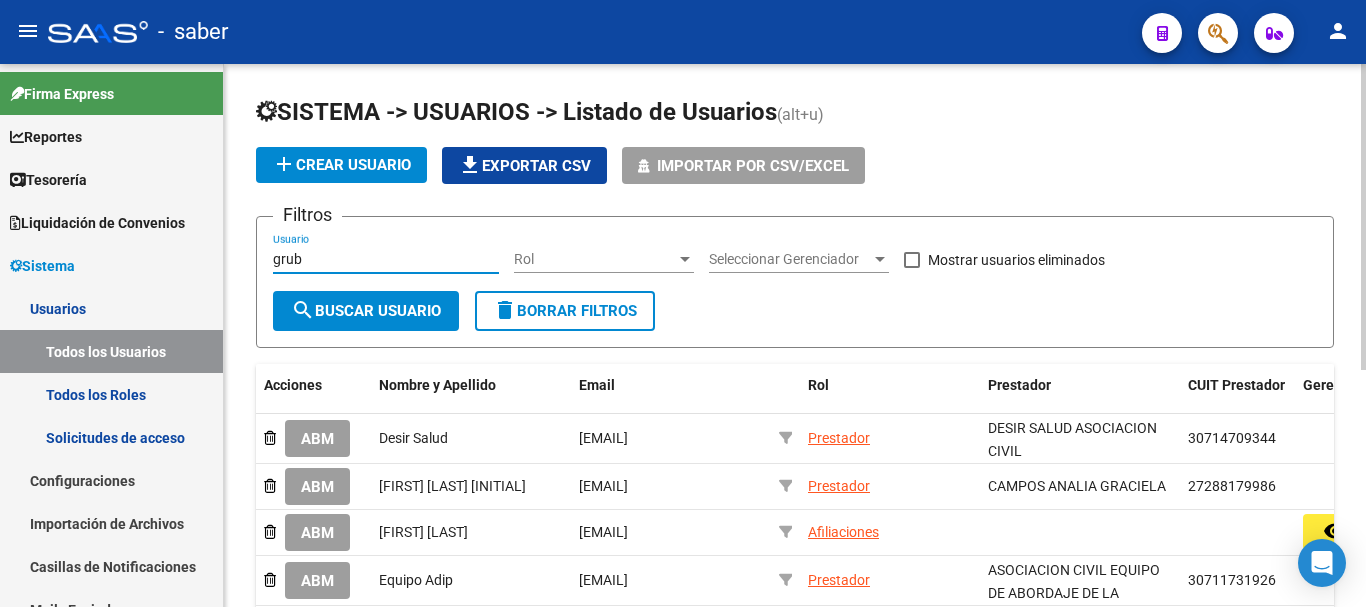 type on "grub" 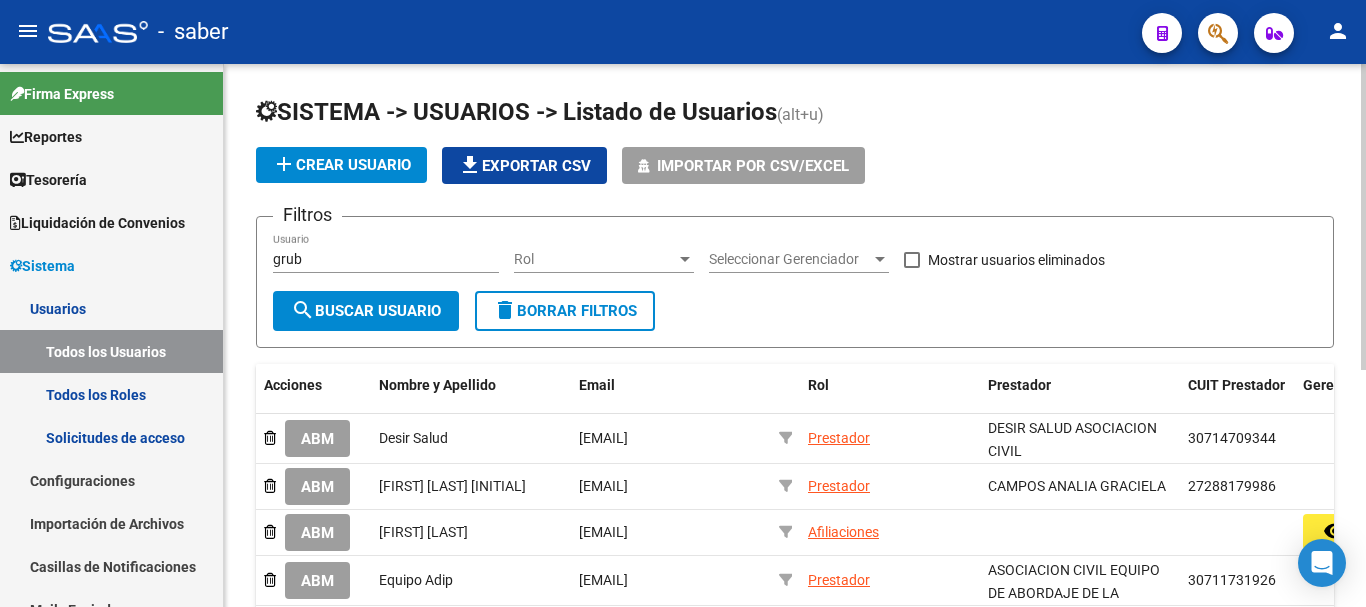 click on "search  Buscar Usuario" 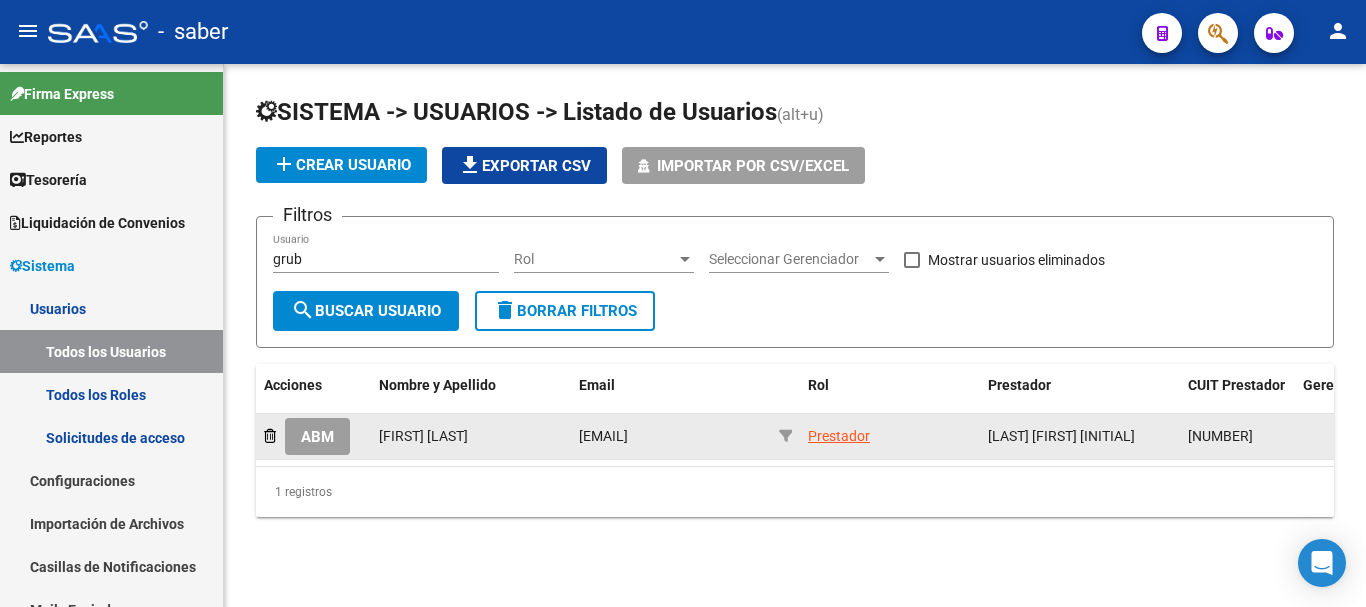 click on "ABM" 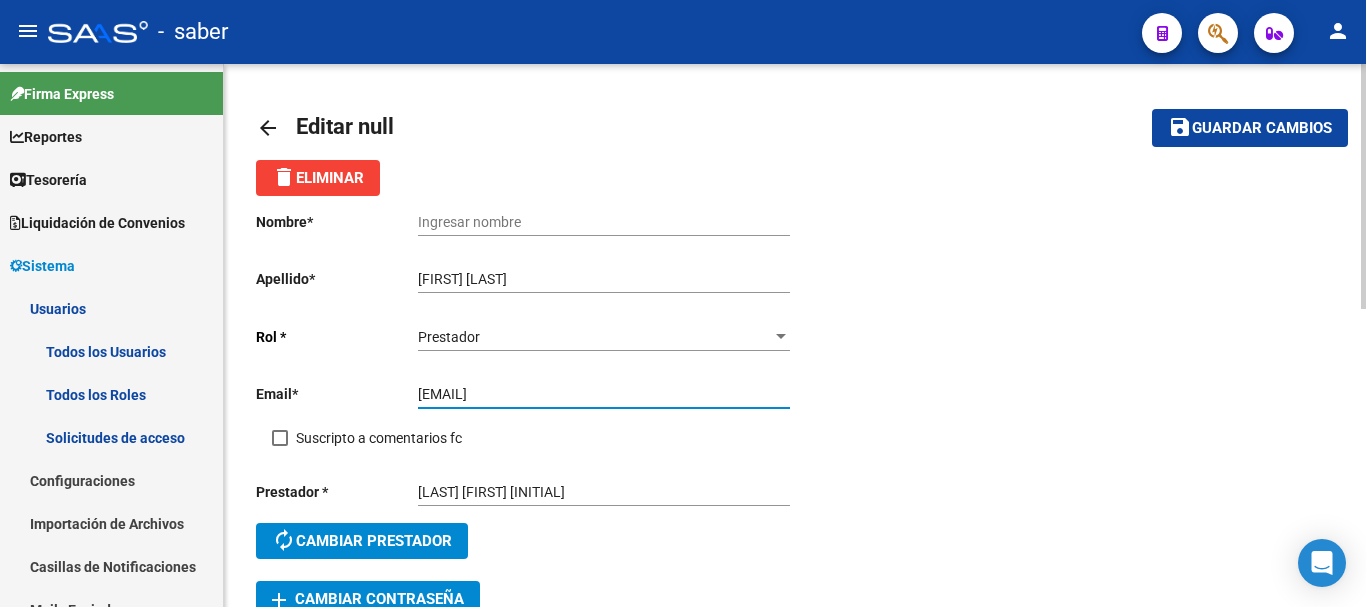 drag, startPoint x: 324, startPoint y: 393, endPoint x: 311, endPoint y: 394, distance: 13.038404 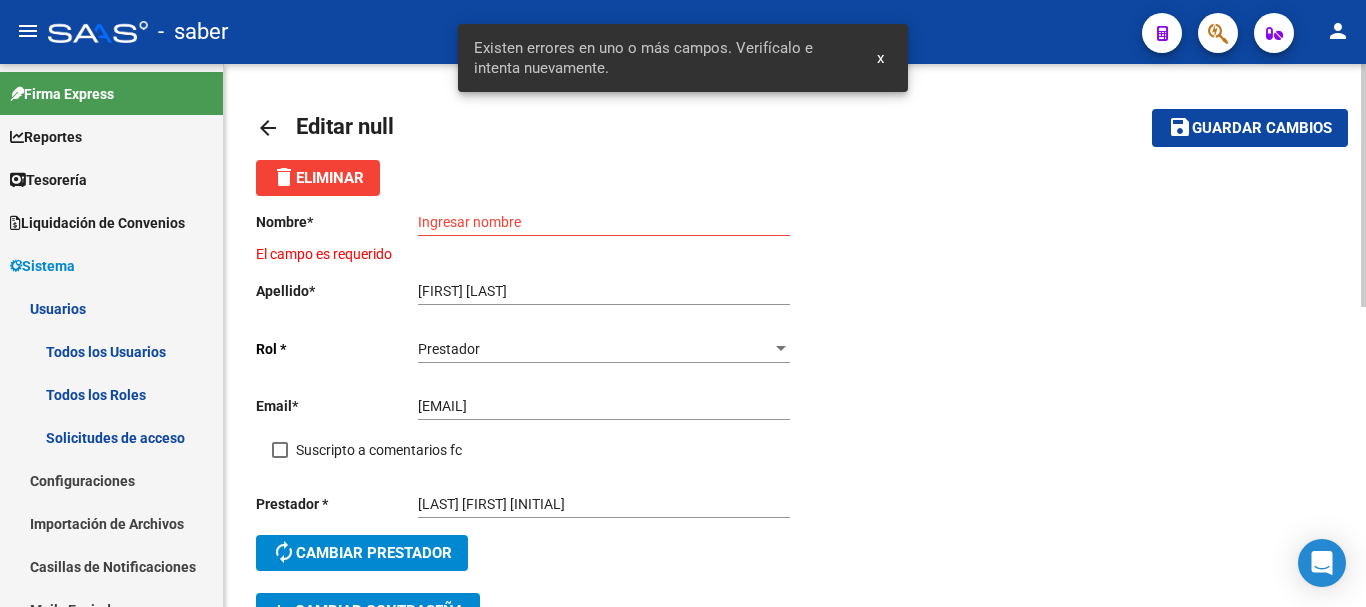 click on "Ingresar nombre" 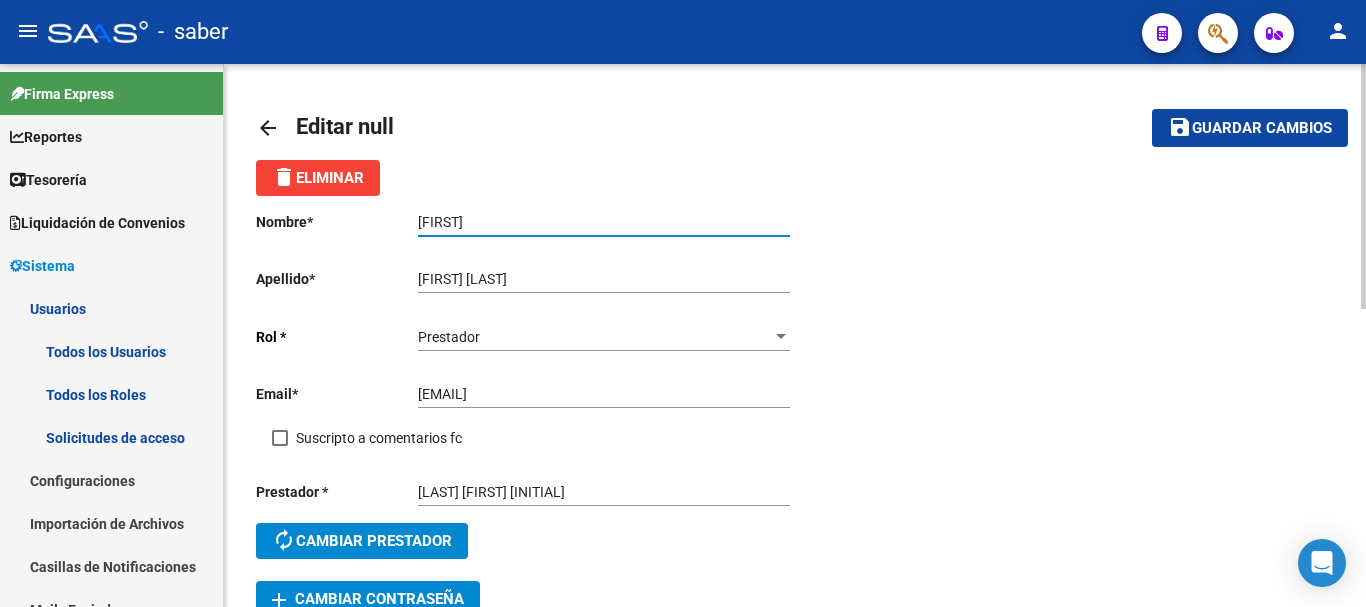type on "[FIRST]" 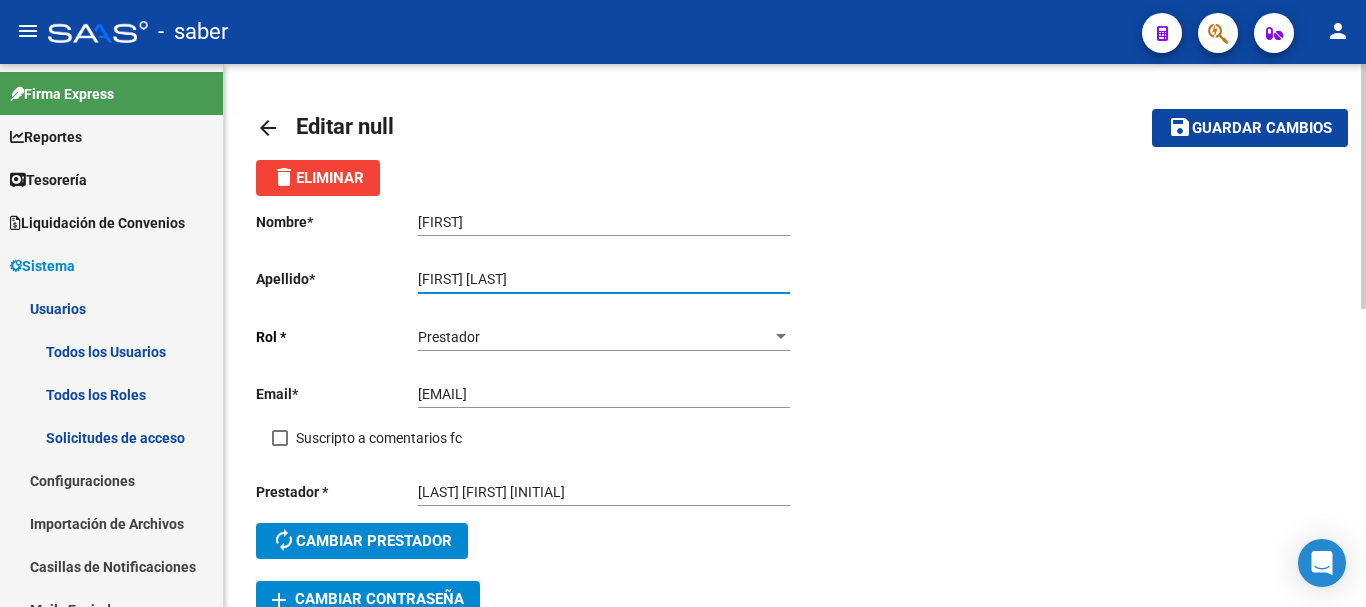 drag, startPoint x: 538, startPoint y: 274, endPoint x: 347, endPoint y: 274, distance: 191 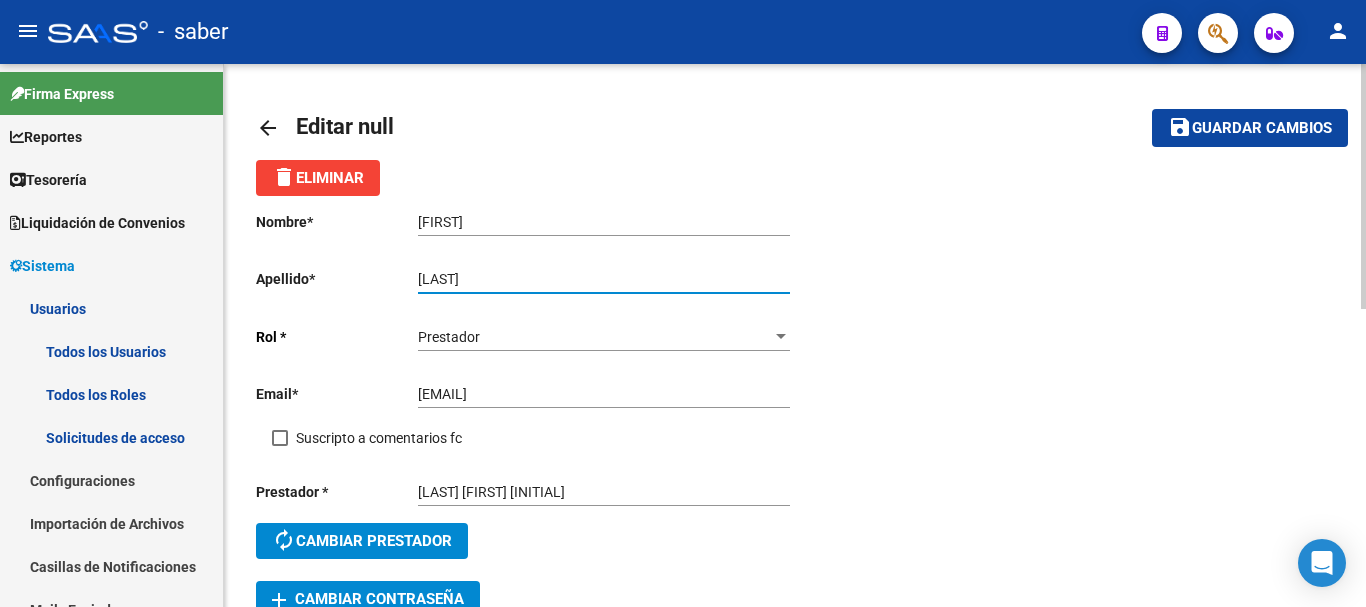 type on "[LAST]" 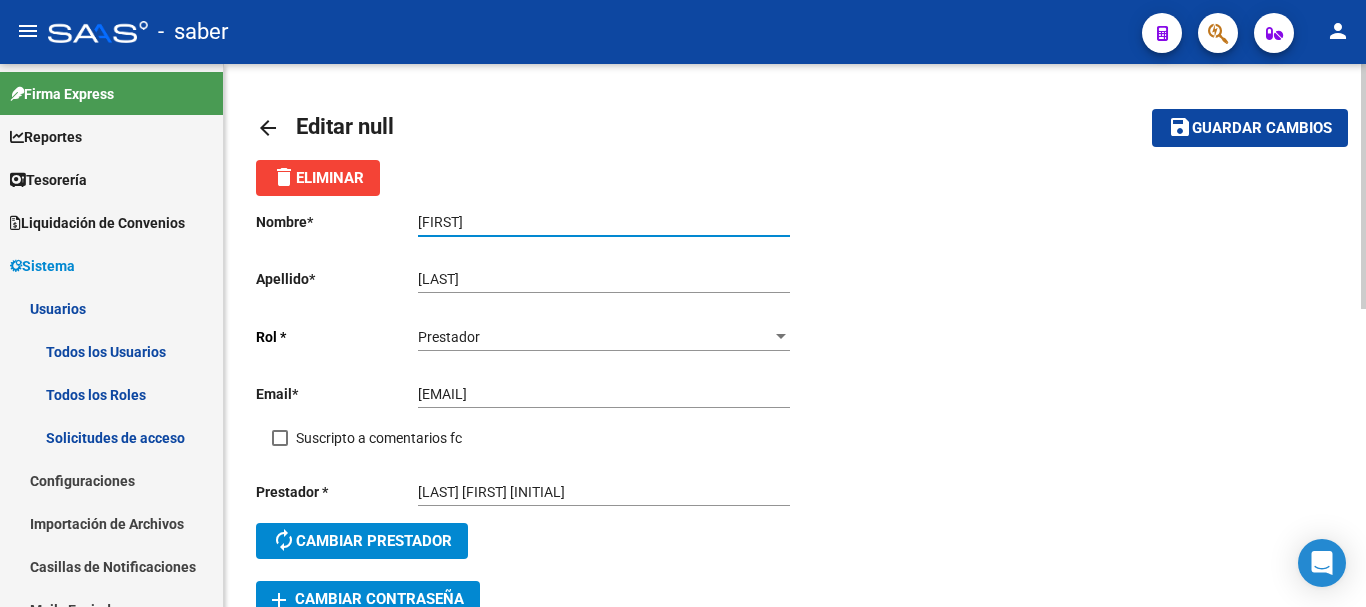 click on "[FIRST]" at bounding box center (604, 222) 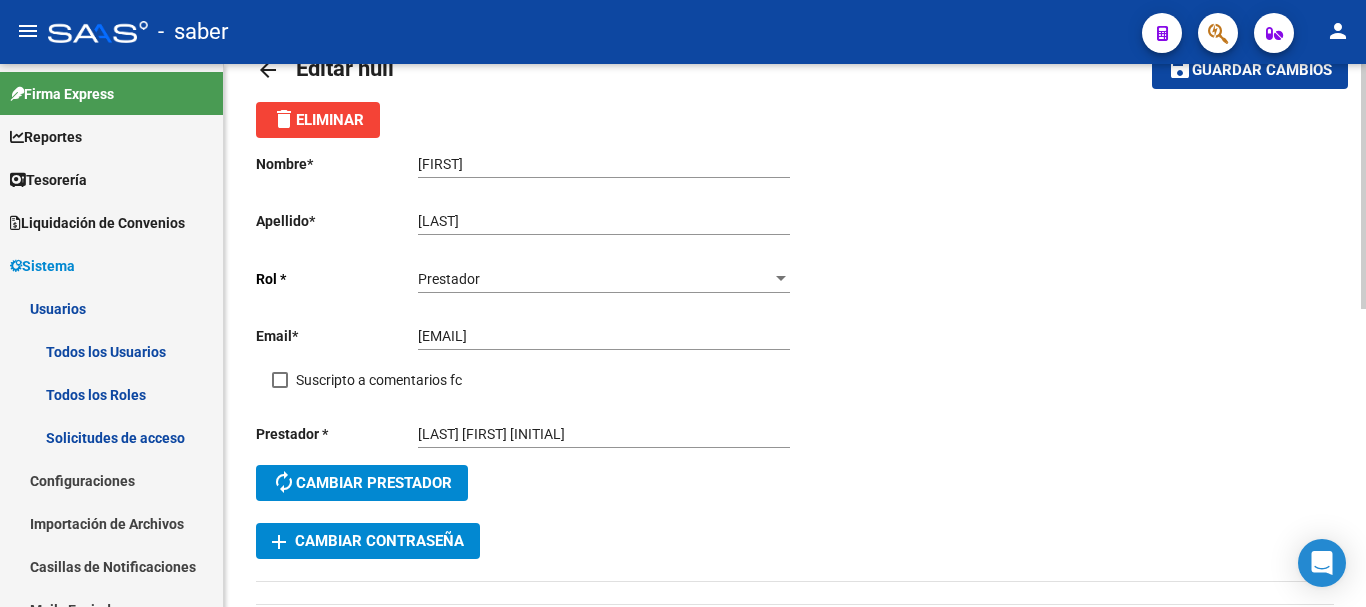 scroll, scrollTop: 100, scrollLeft: 0, axis: vertical 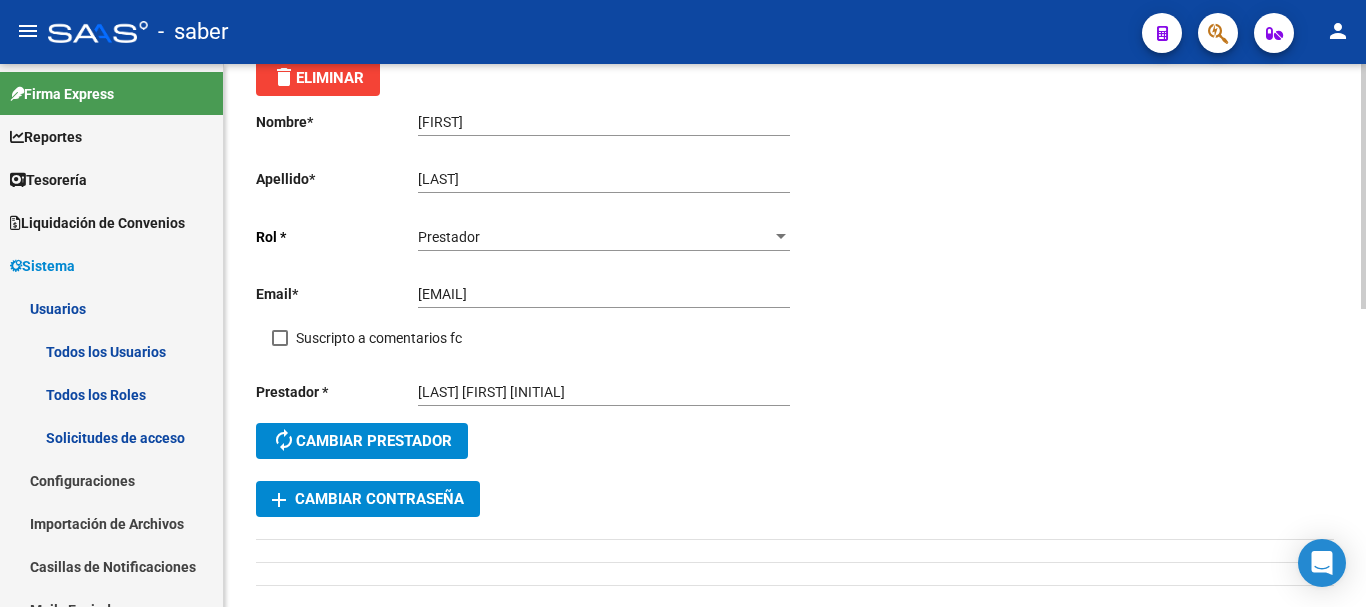click on "delete  Eliminar" 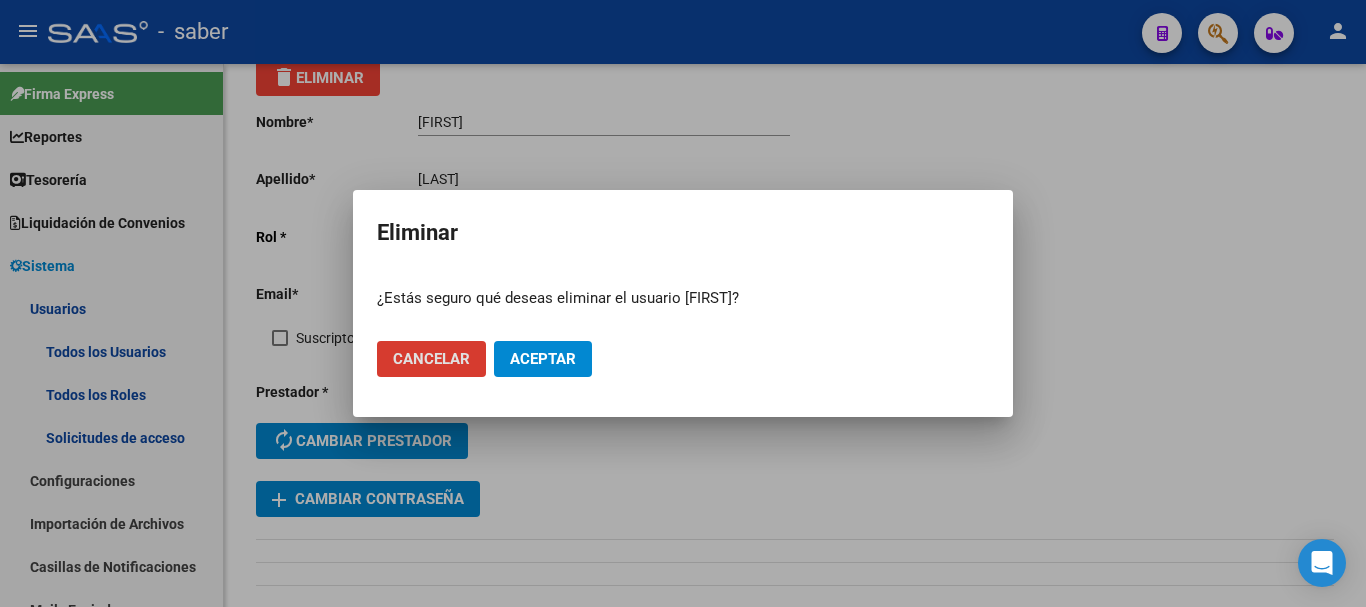click on "Aceptar" 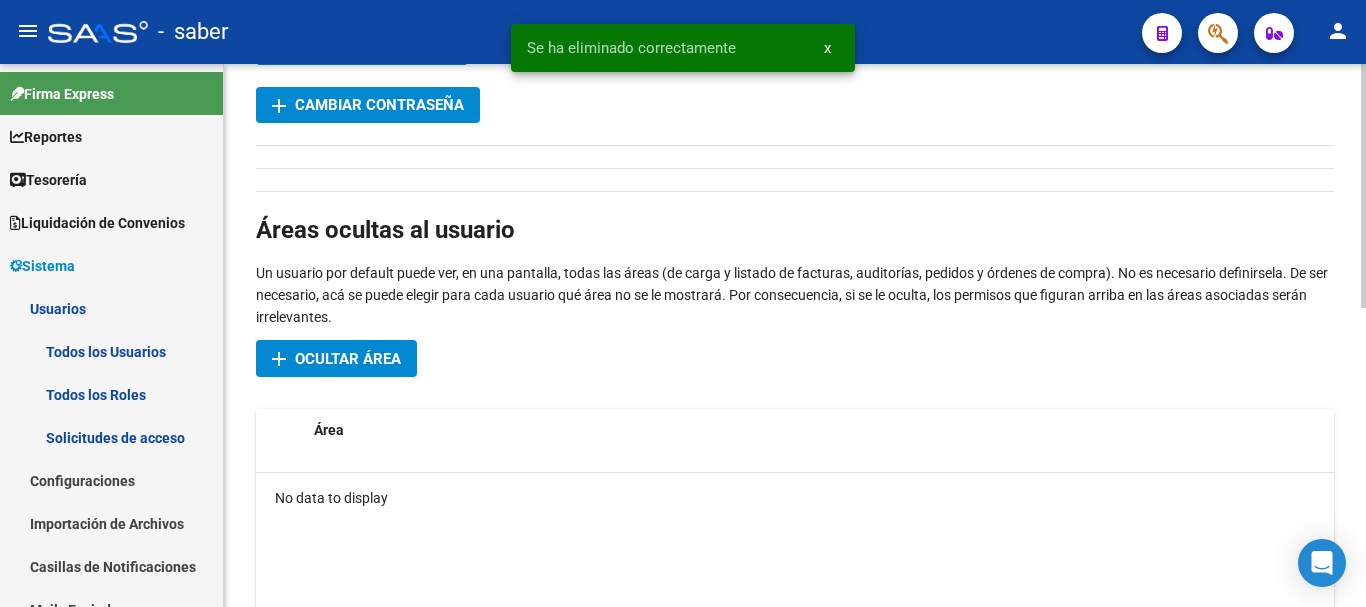 scroll, scrollTop: 500, scrollLeft: 0, axis: vertical 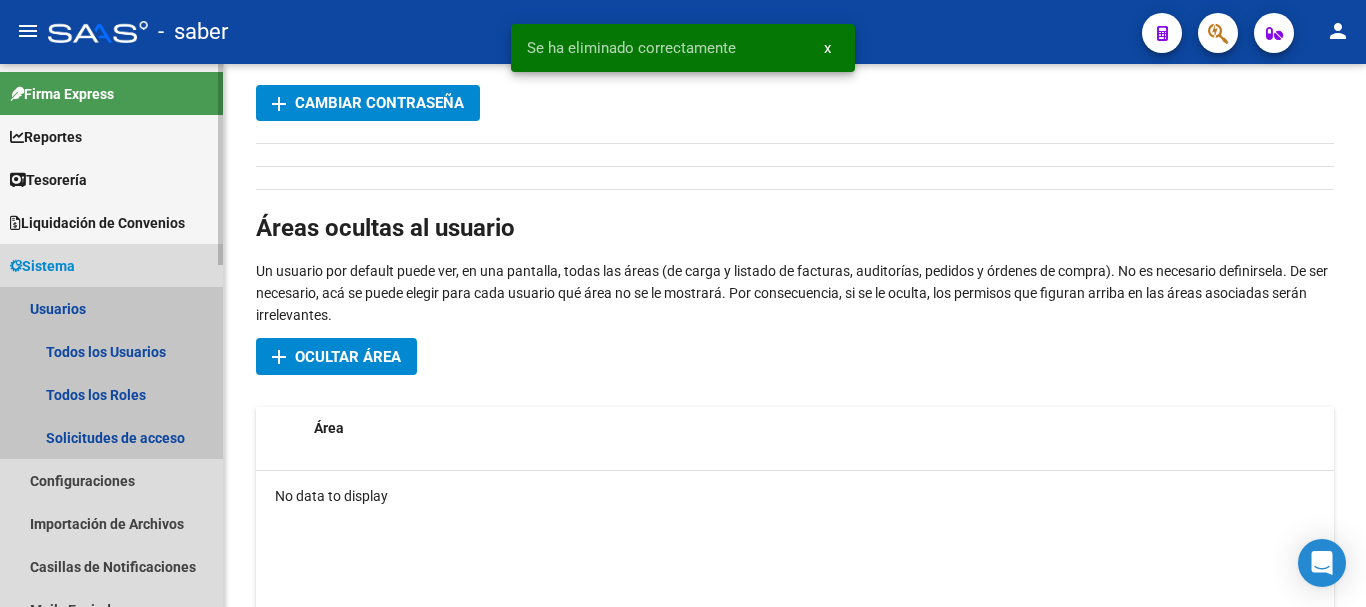 click on "Usuarios" at bounding box center (111, 308) 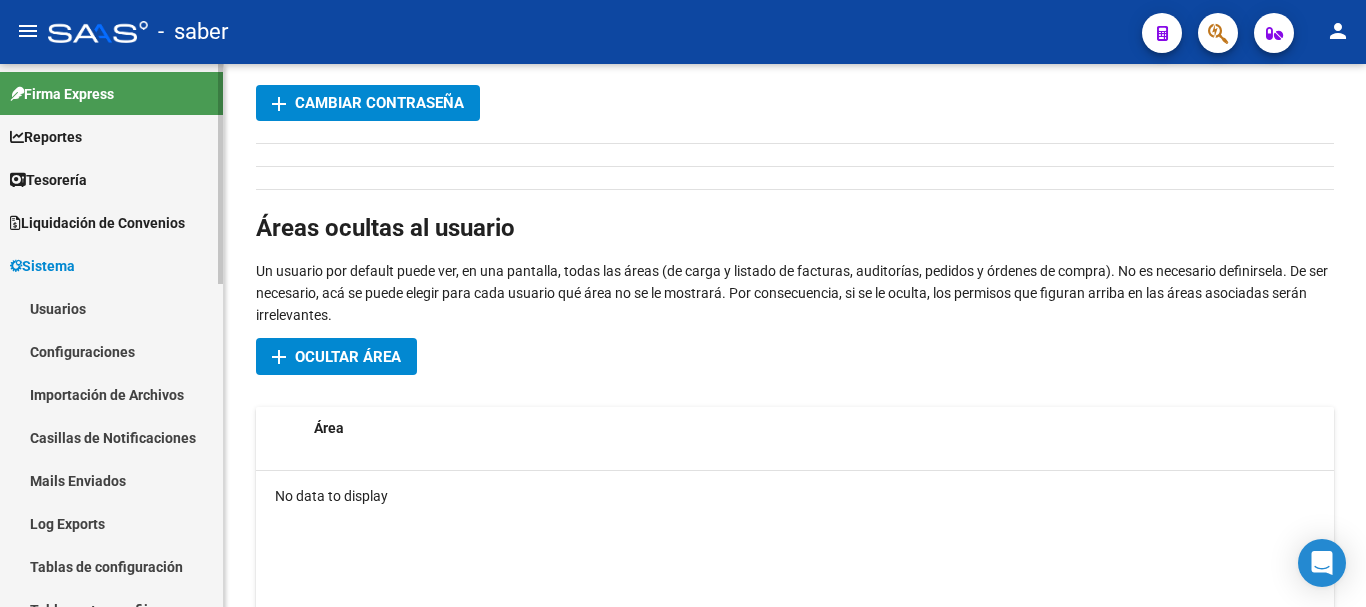 click on "Sistema" at bounding box center [42, 266] 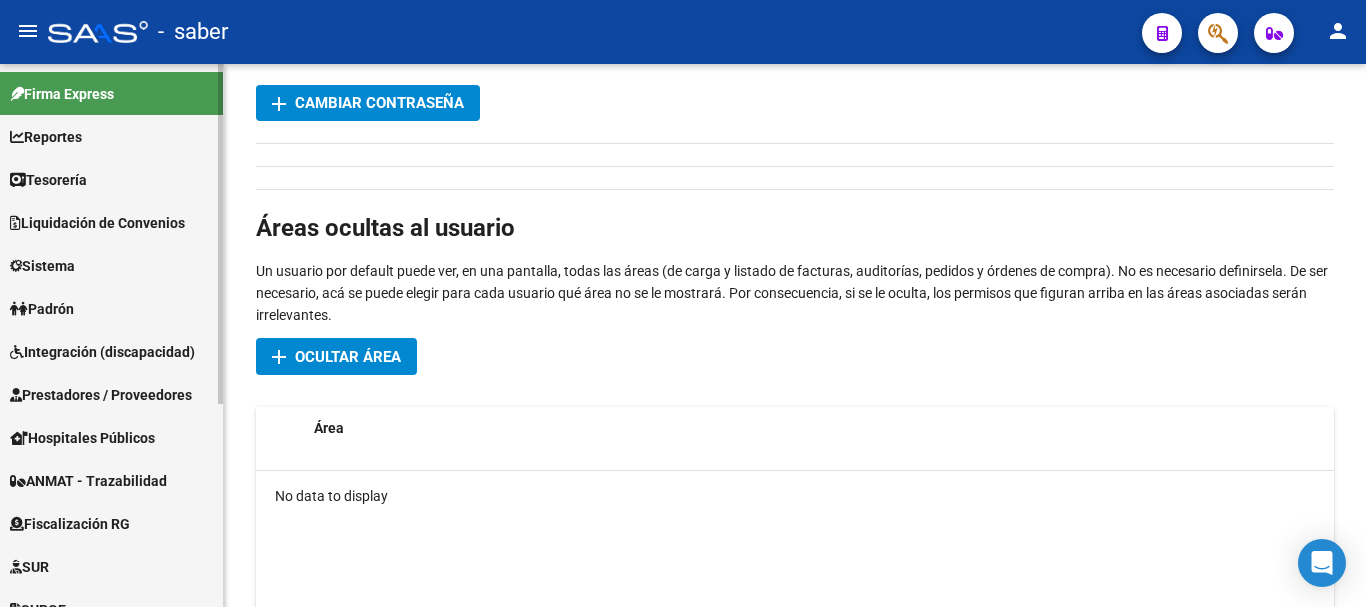 click on "Sistema" at bounding box center (42, 266) 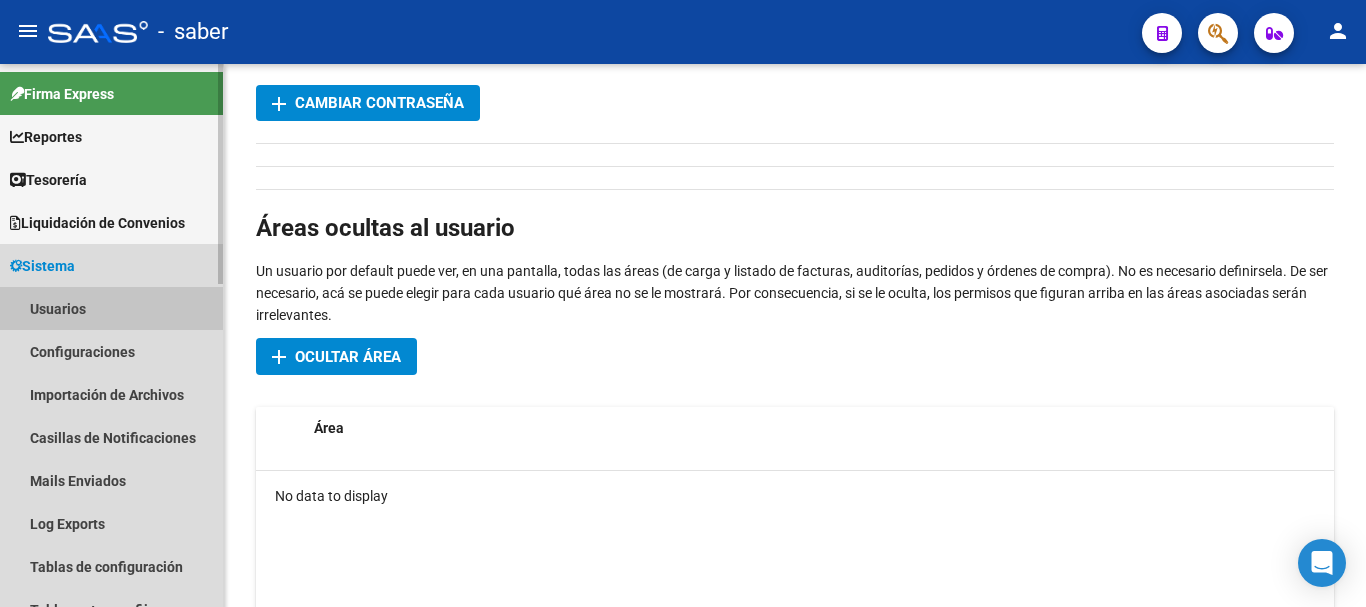 click on "Usuarios" at bounding box center [111, 308] 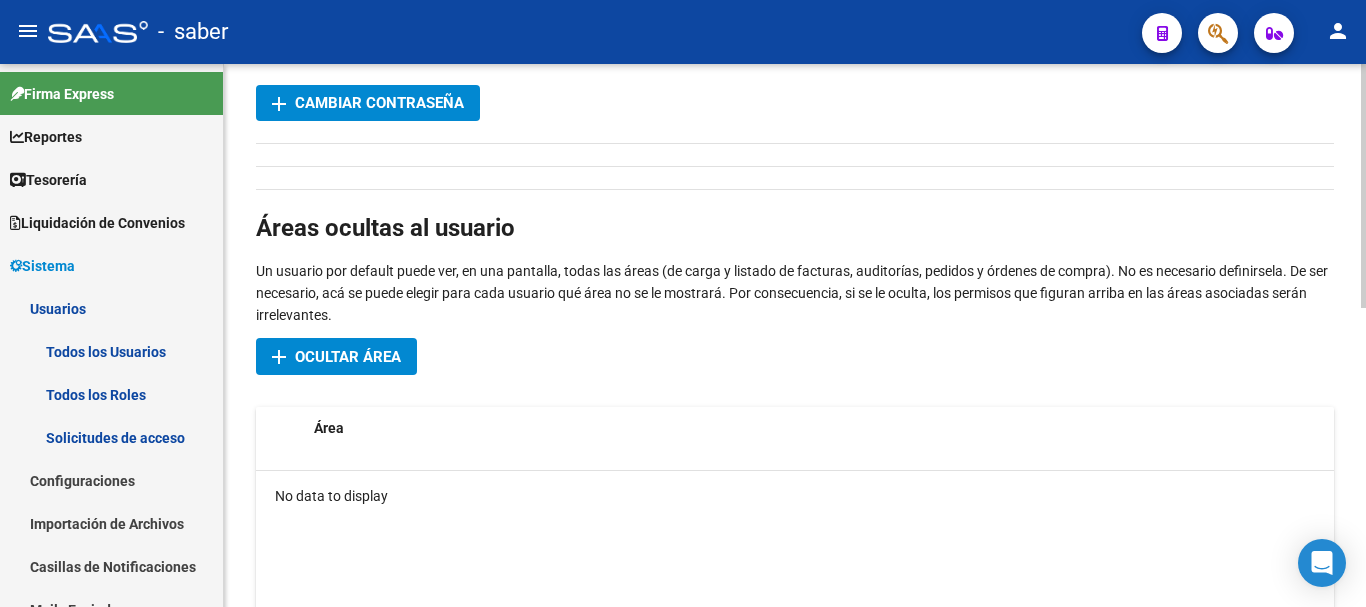 scroll, scrollTop: 0, scrollLeft: 0, axis: both 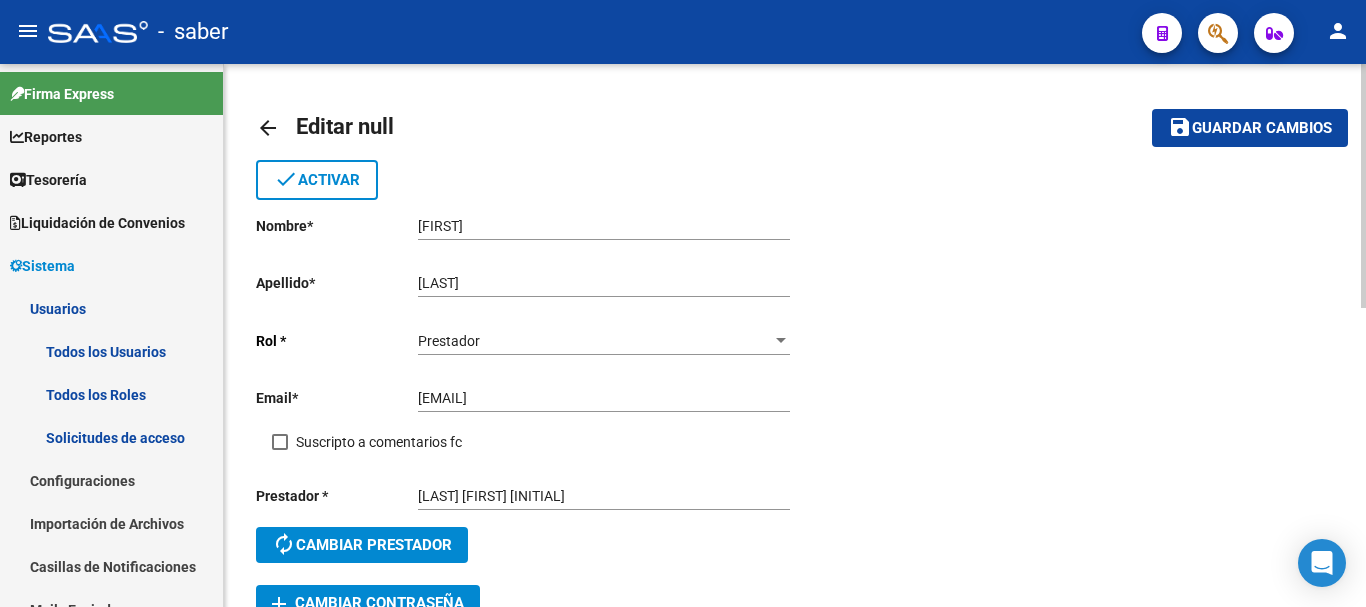 click on "arrow_back Editar null    save Guardar cambios done  Activar
Nombre  *   [FIRST] Ingresar nombre  Apellido  *   [LAST] Ingresar apellido   Rol * Prestador Seleccionar rol Email  *   [EMAIL] Ingresar email     Suscripto a comentarios fc  Prestador * [LAST] [FIRST] [INITIAL] Prestador autorenew  Cambiar prestador  add  Cambiar Contraseña
Áreas ocultas al usuario Un usuario por default puede ver, en una pantalla, todas las áreas (de carga y listado de facturas, auditorías, pedidos y órdenes de compra). No es necesario definirsela. De ser necesario, acá se puede elegir para cada usuario qué área no se le mostrará. Por consecuencia, si se le oculta, los permisos que figuran arriba en las áreas asociadas serán irrelevantes. add Ocultar área Área No data to display  0 total   1" 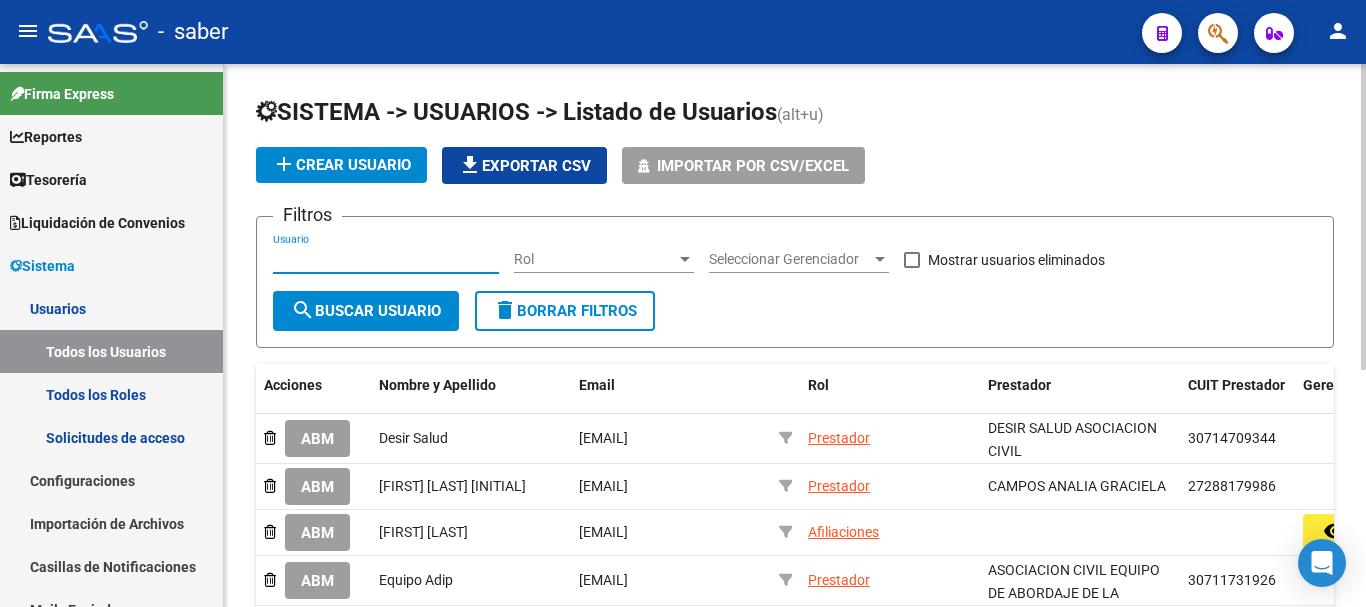 click on "Usuario" at bounding box center [386, 259] 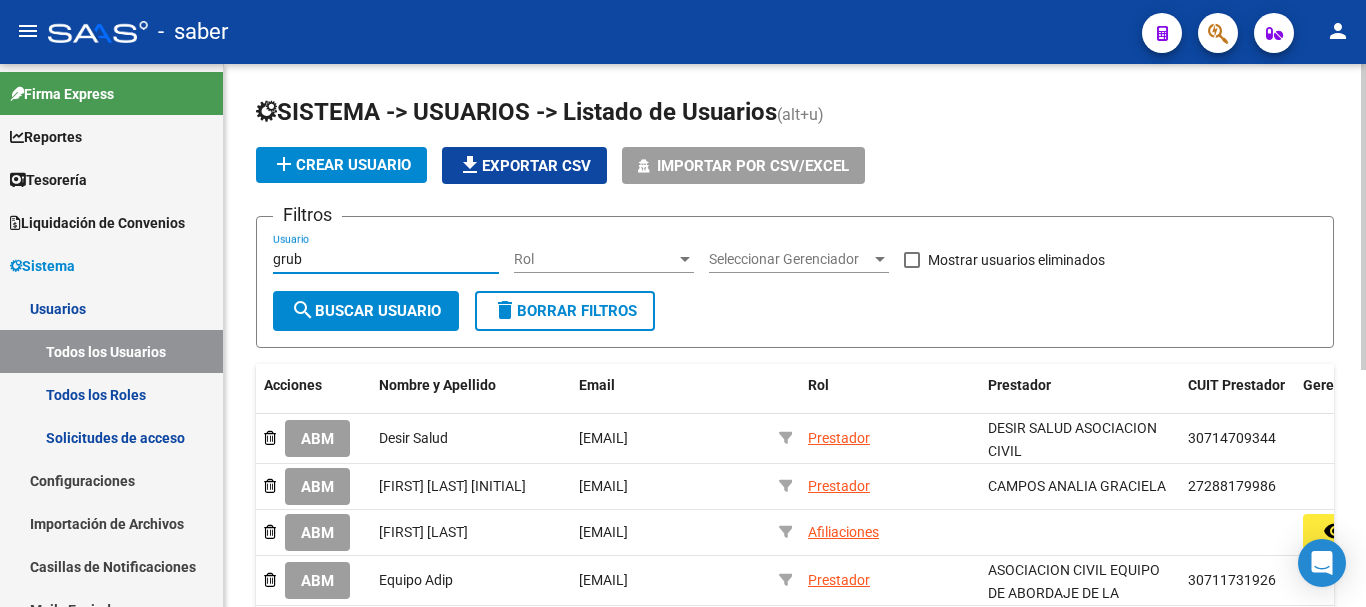 type on "grub" 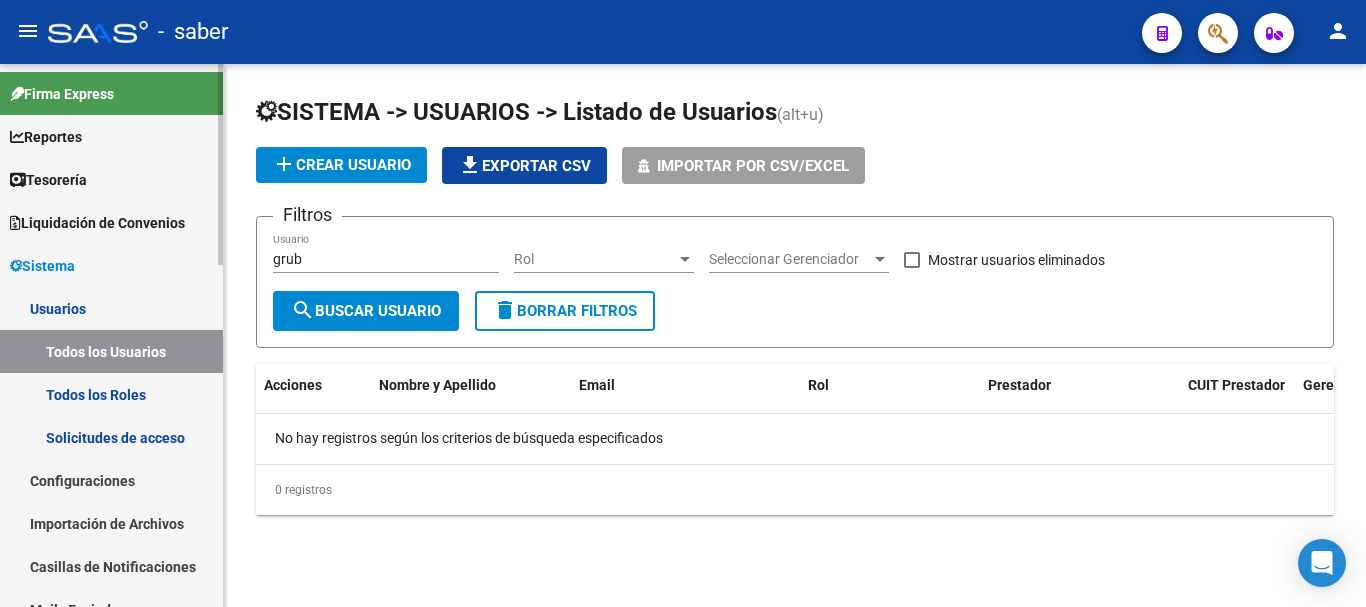 click on "Usuarios" at bounding box center [111, 308] 